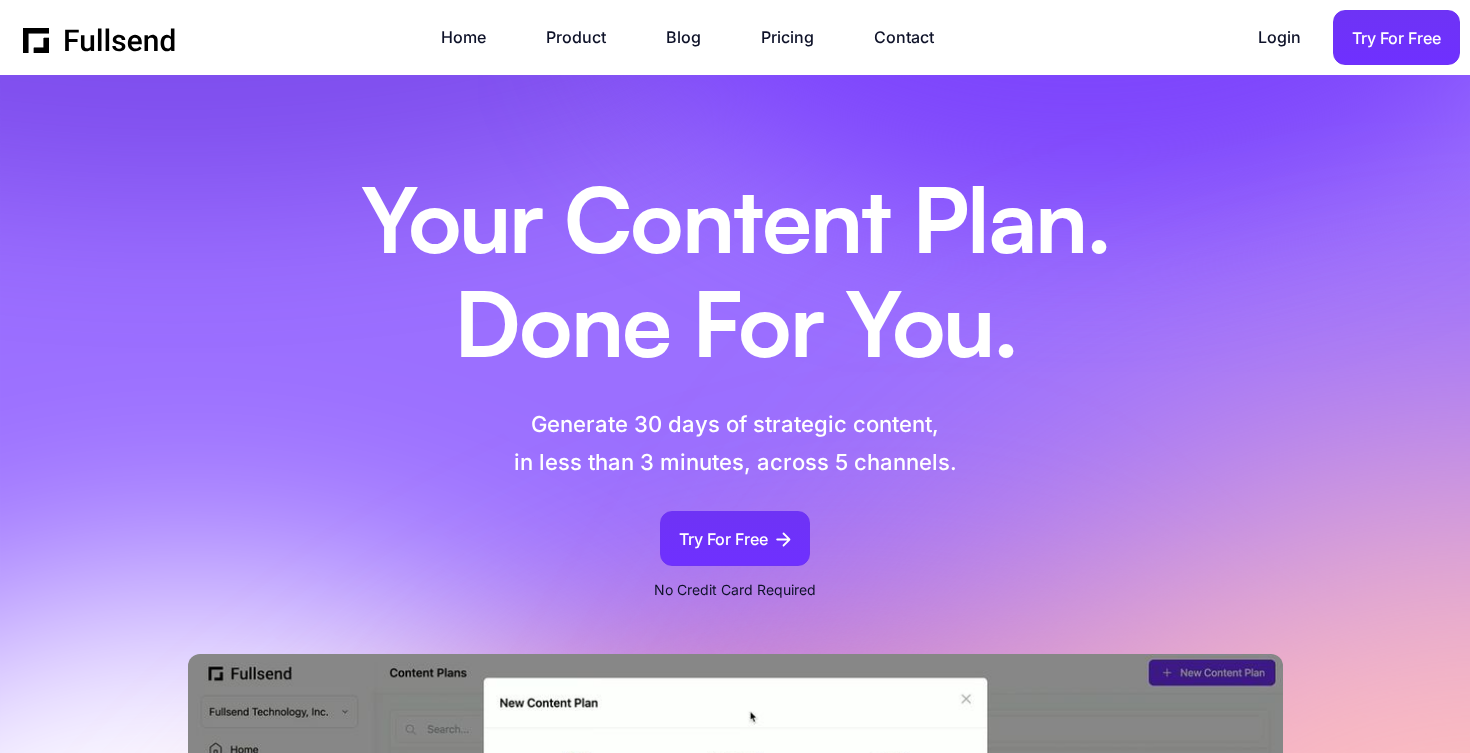 scroll, scrollTop: 0, scrollLeft: 0, axis: both 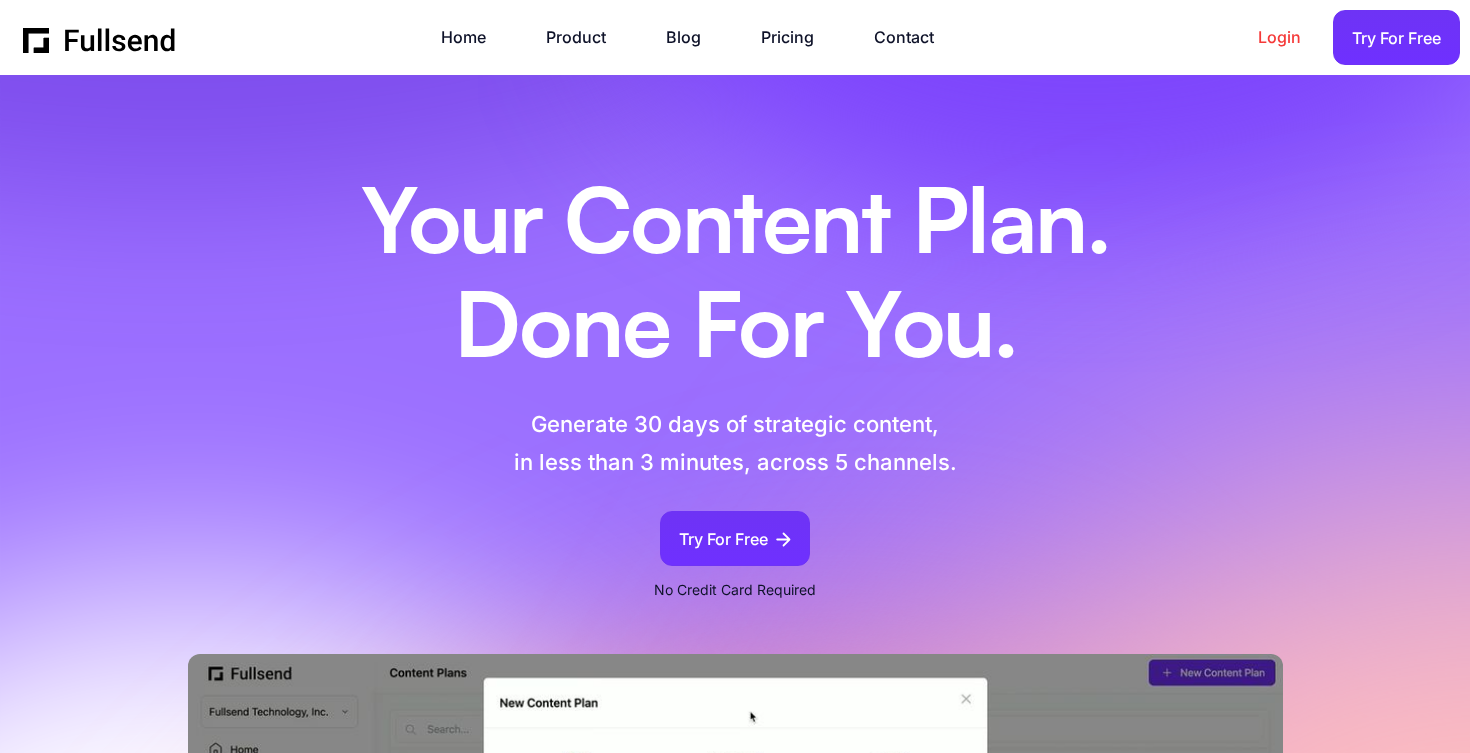 click on "Login" at bounding box center (1289, 37) 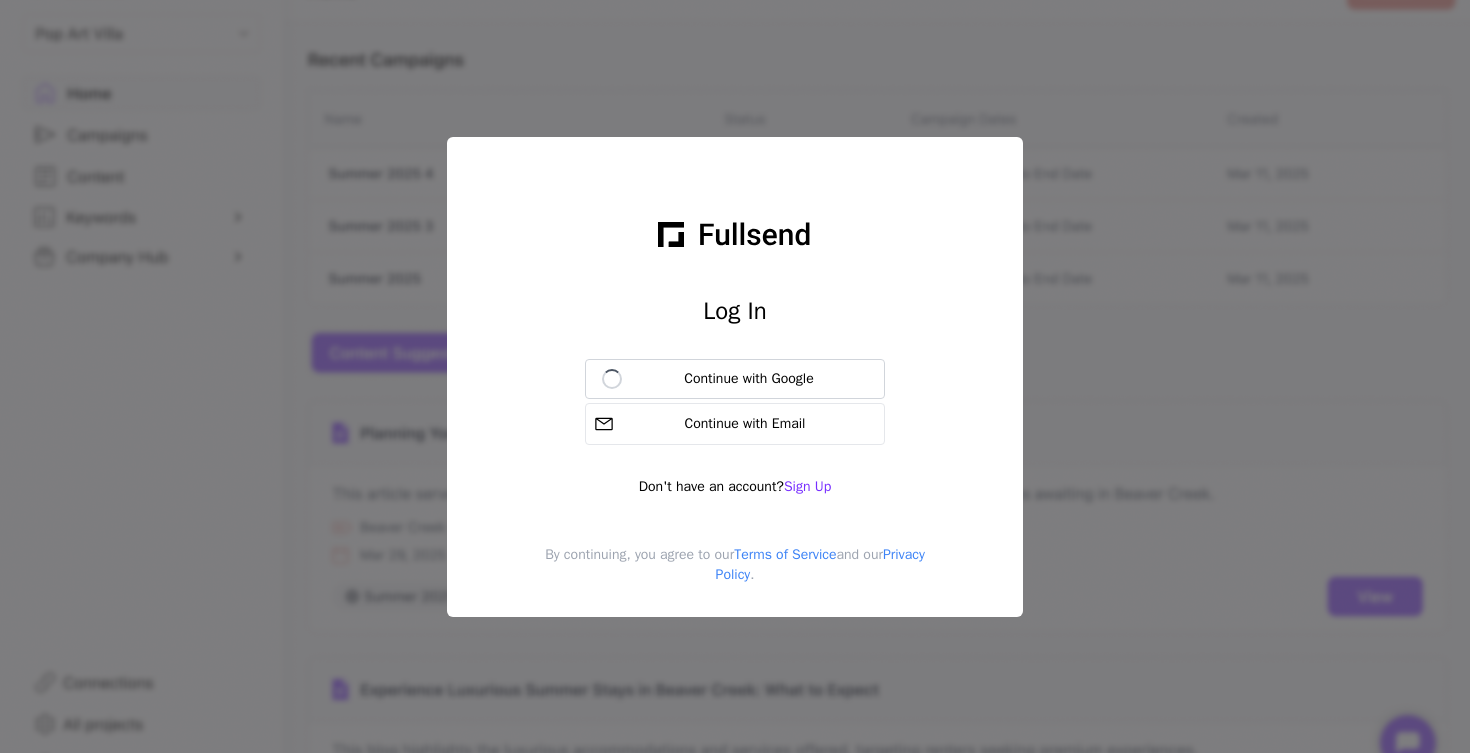 scroll, scrollTop: 0, scrollLeft: 0, axis: both 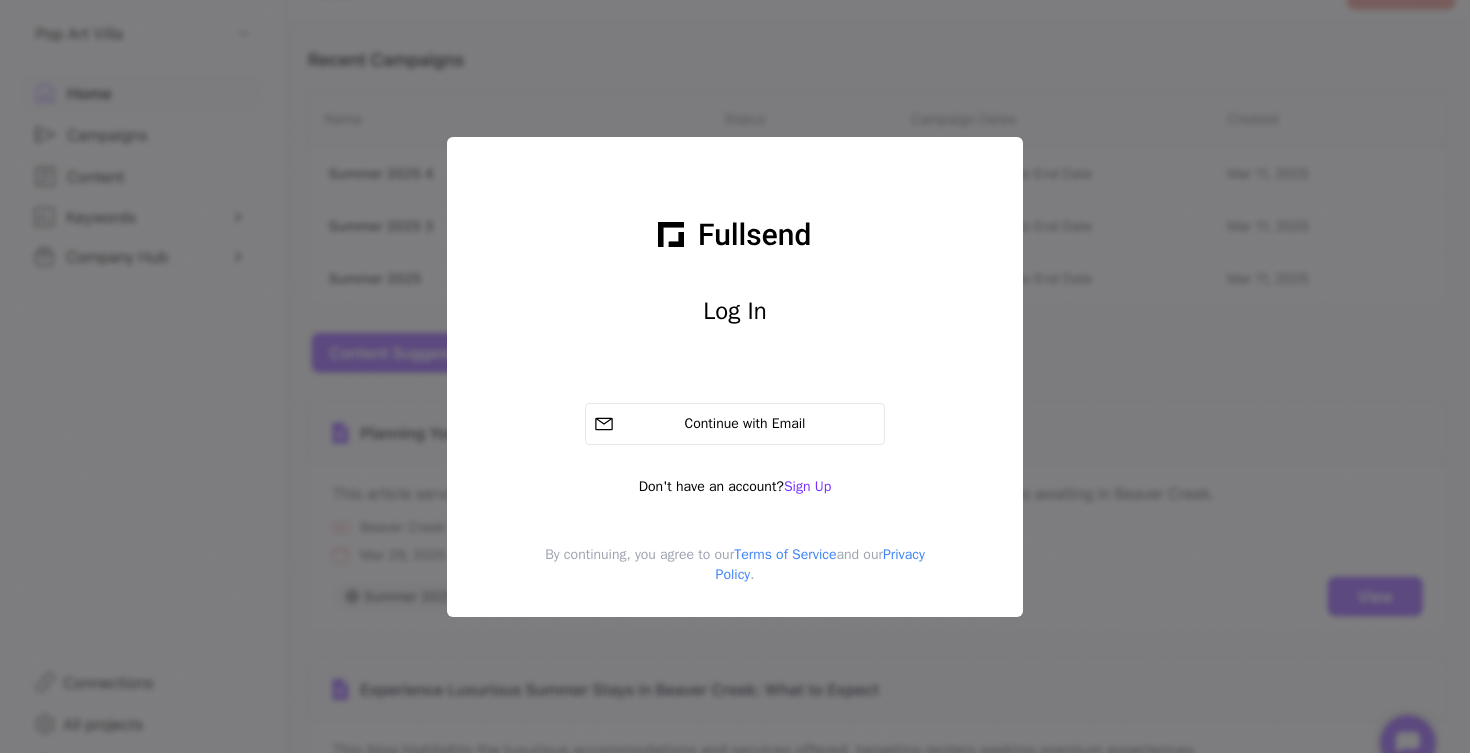click at bounding box center [735, 379] 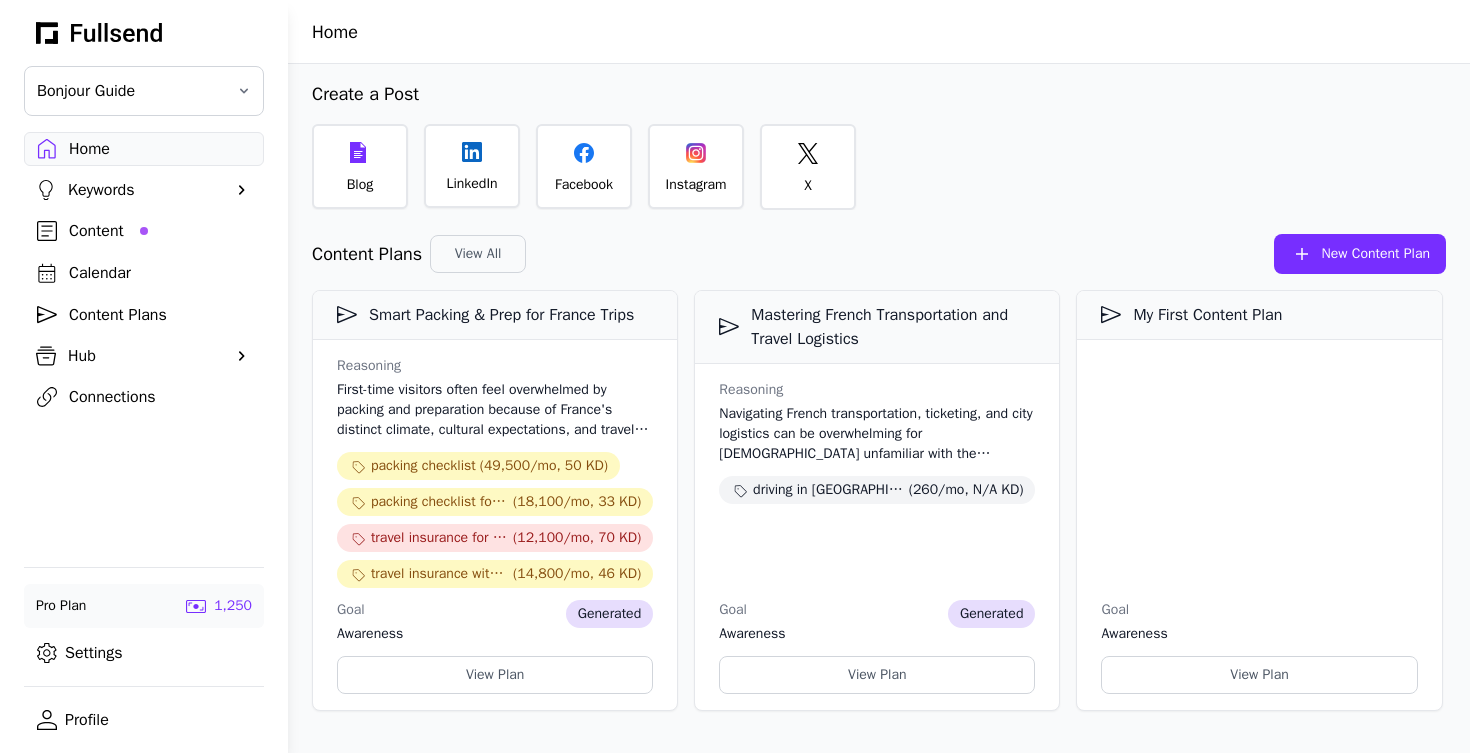 click on "Content" at bounding box center (160, 231) 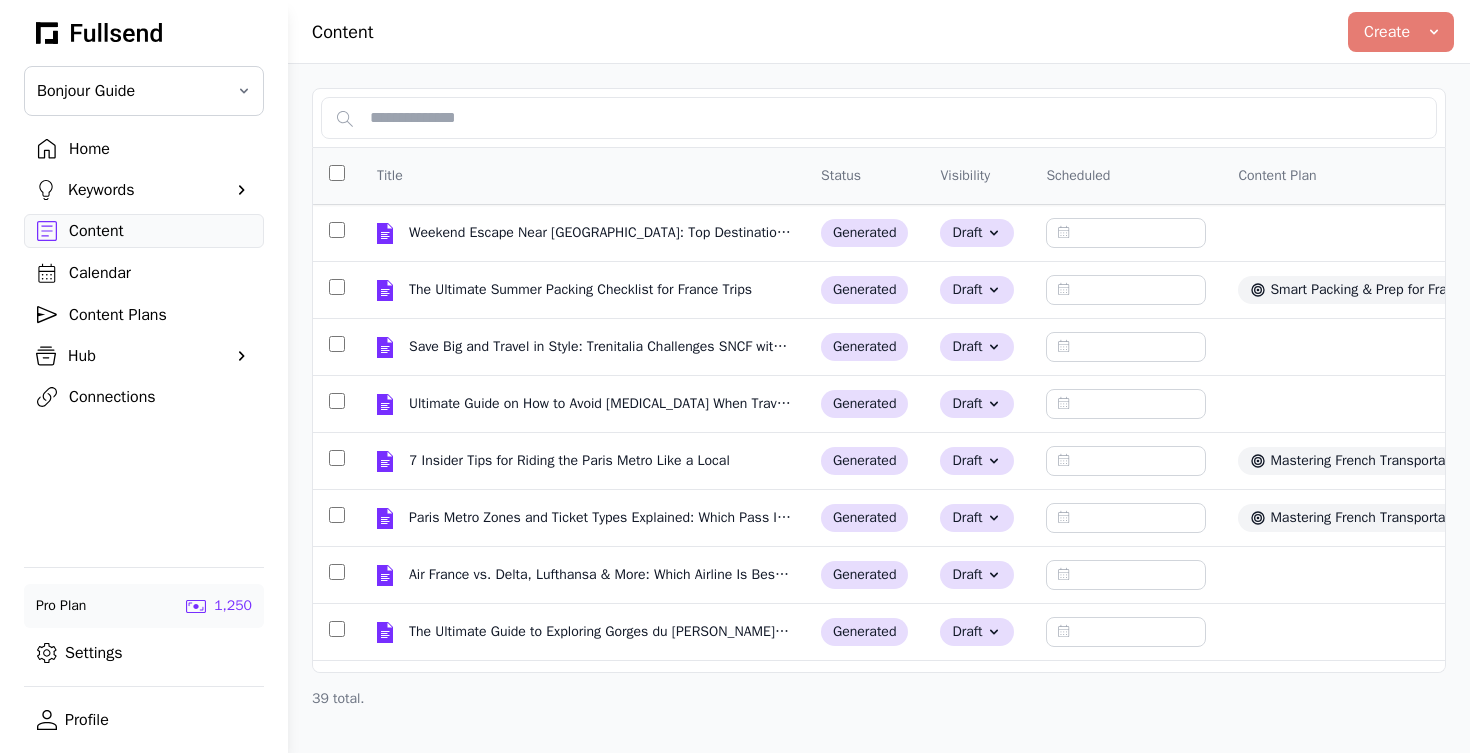 click on "Hub" at bounding box center [144, 356] 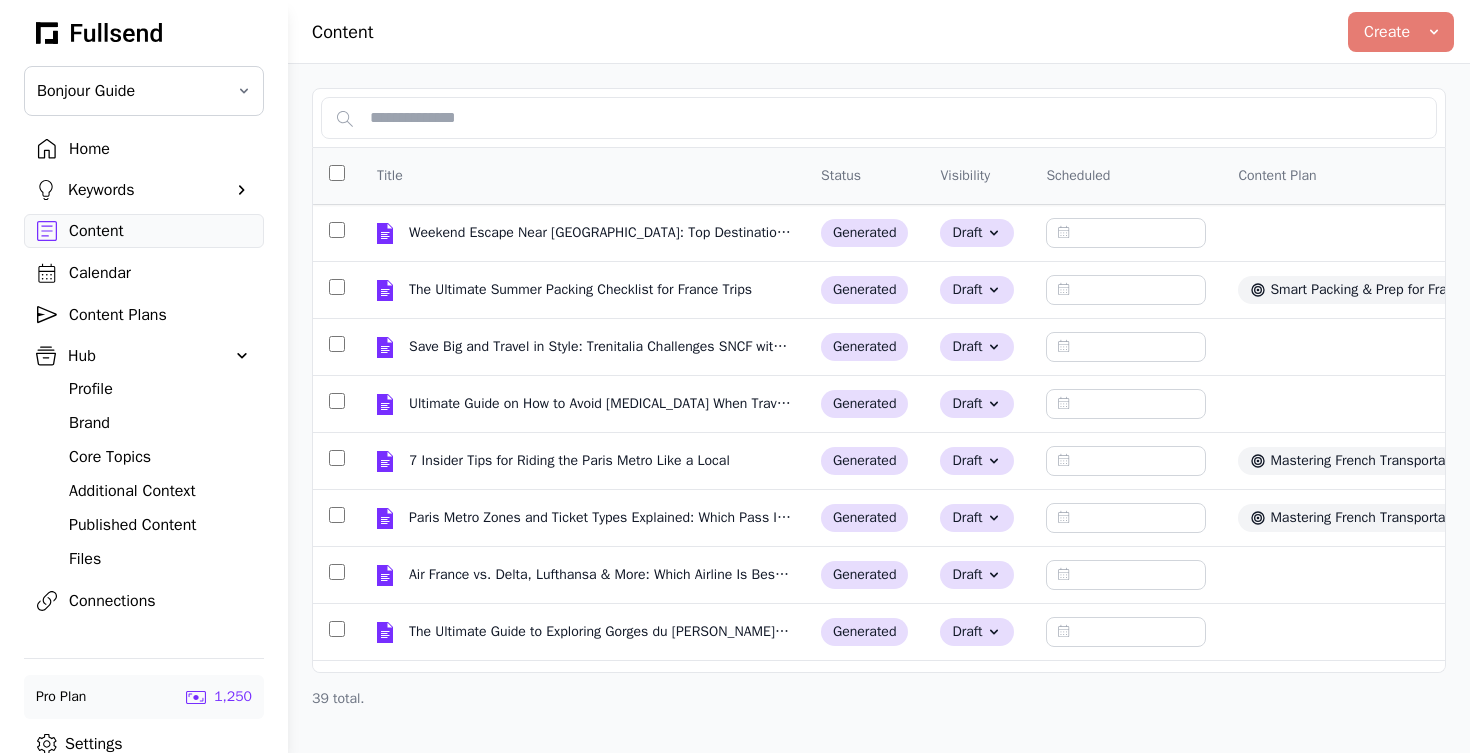 click on "Published Content" at bounding box center (160, 525) 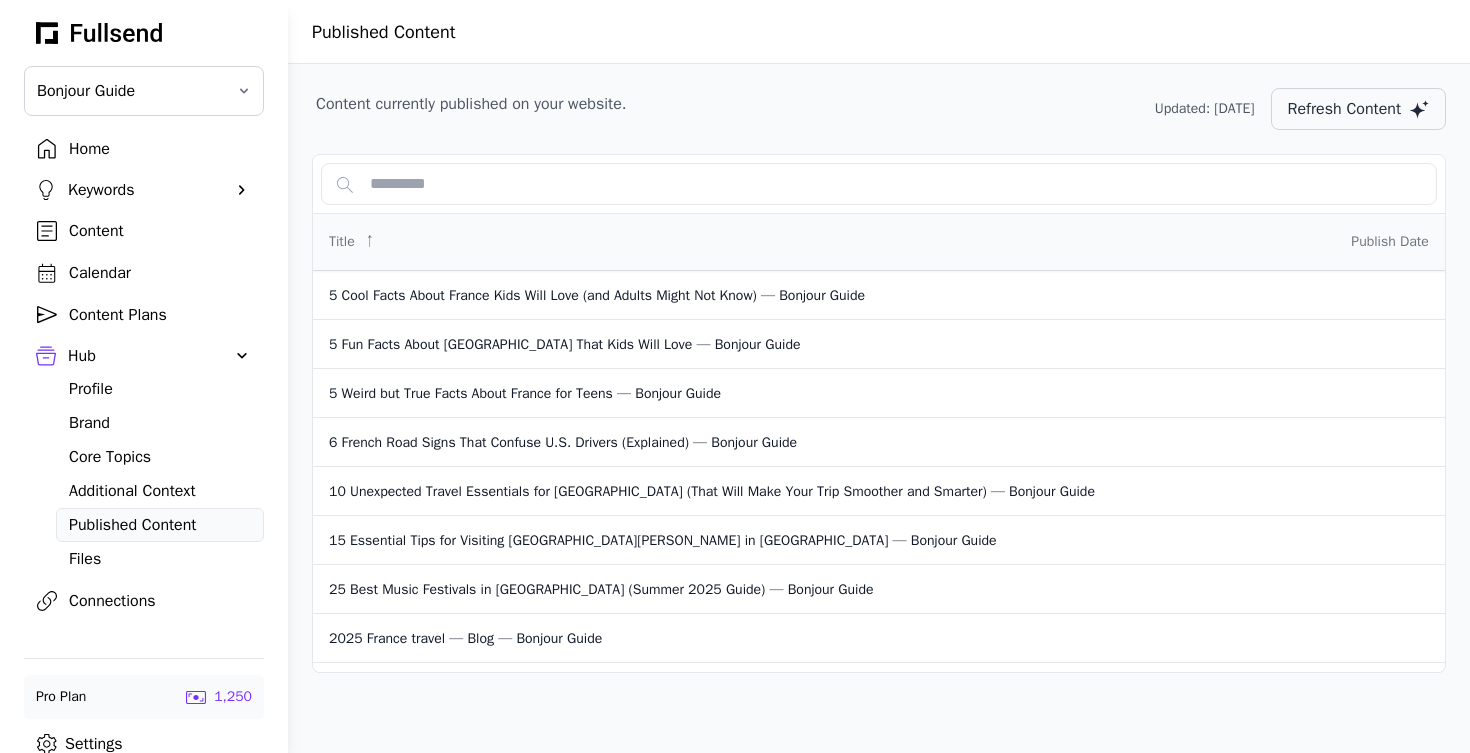click on "Refresh Content" at bounding box center (1344, 109) 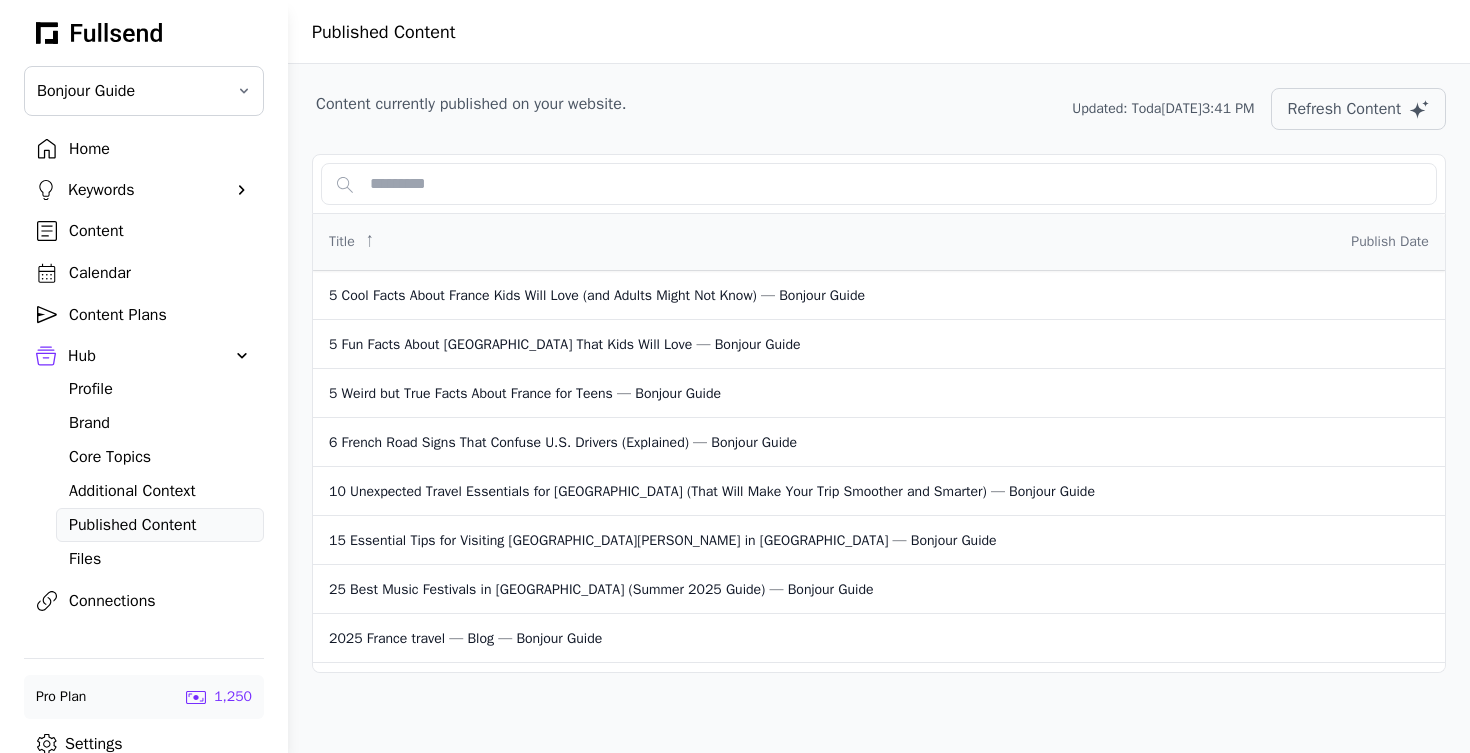click on "Additional Context" at bounding box center (160, 491) 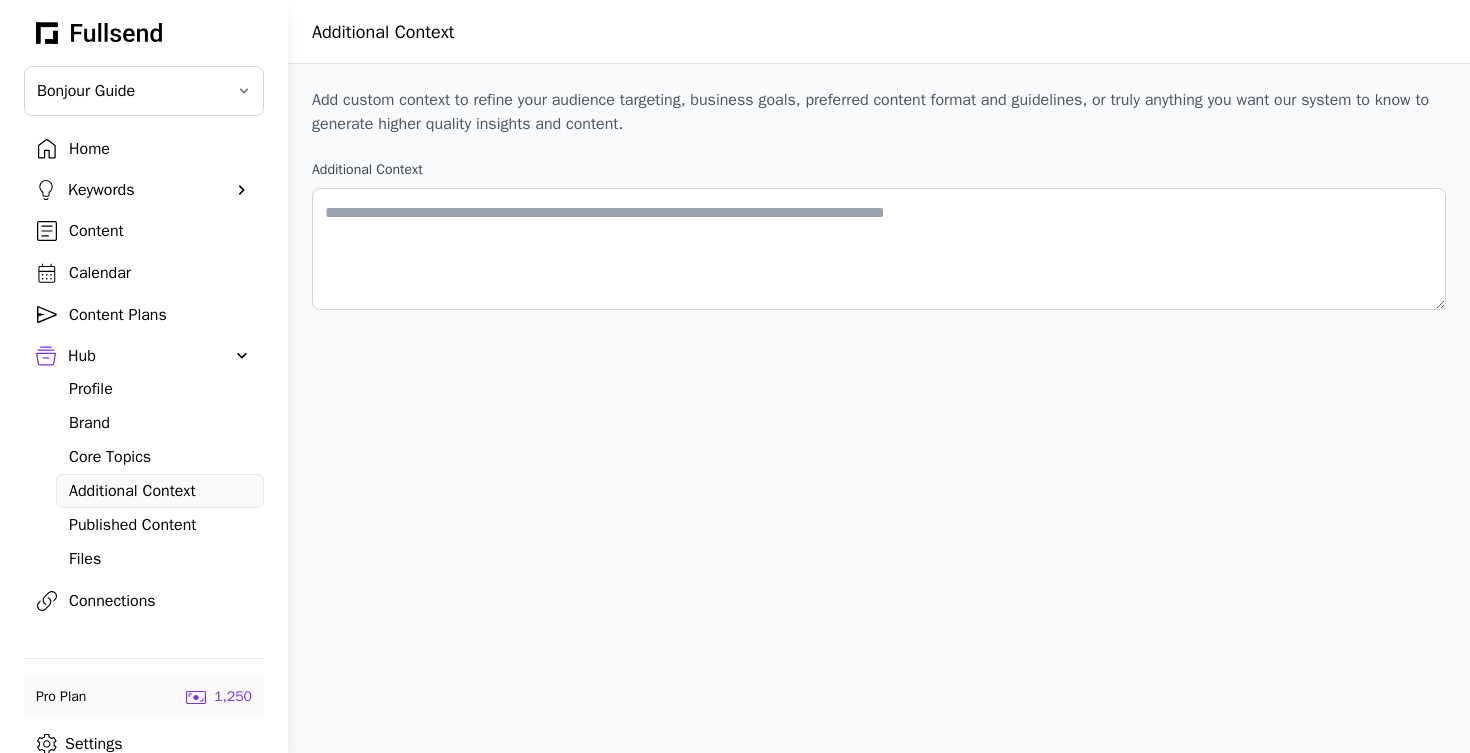 click on "Core Topics" at bounding box center (160, 457) 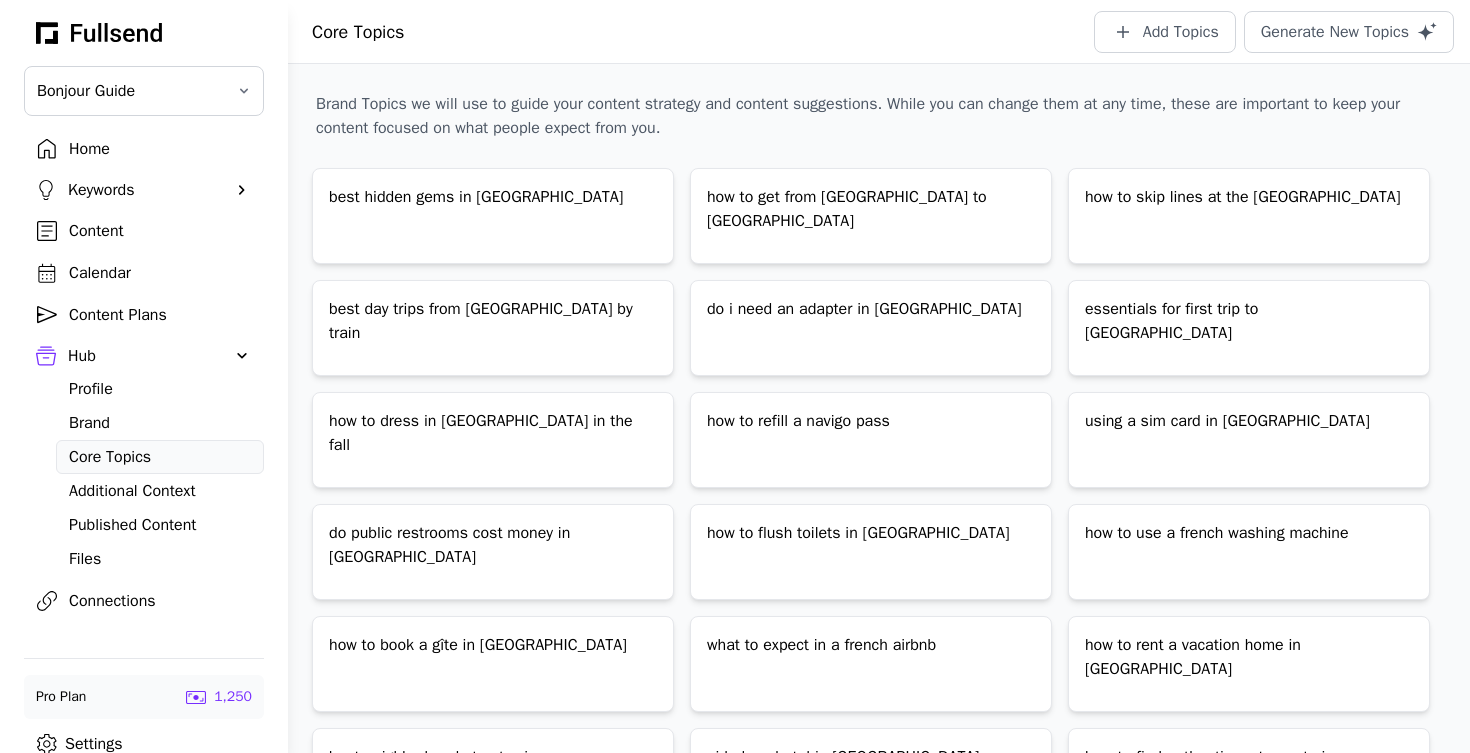 click on "Content" at bounding box center [160, 231] 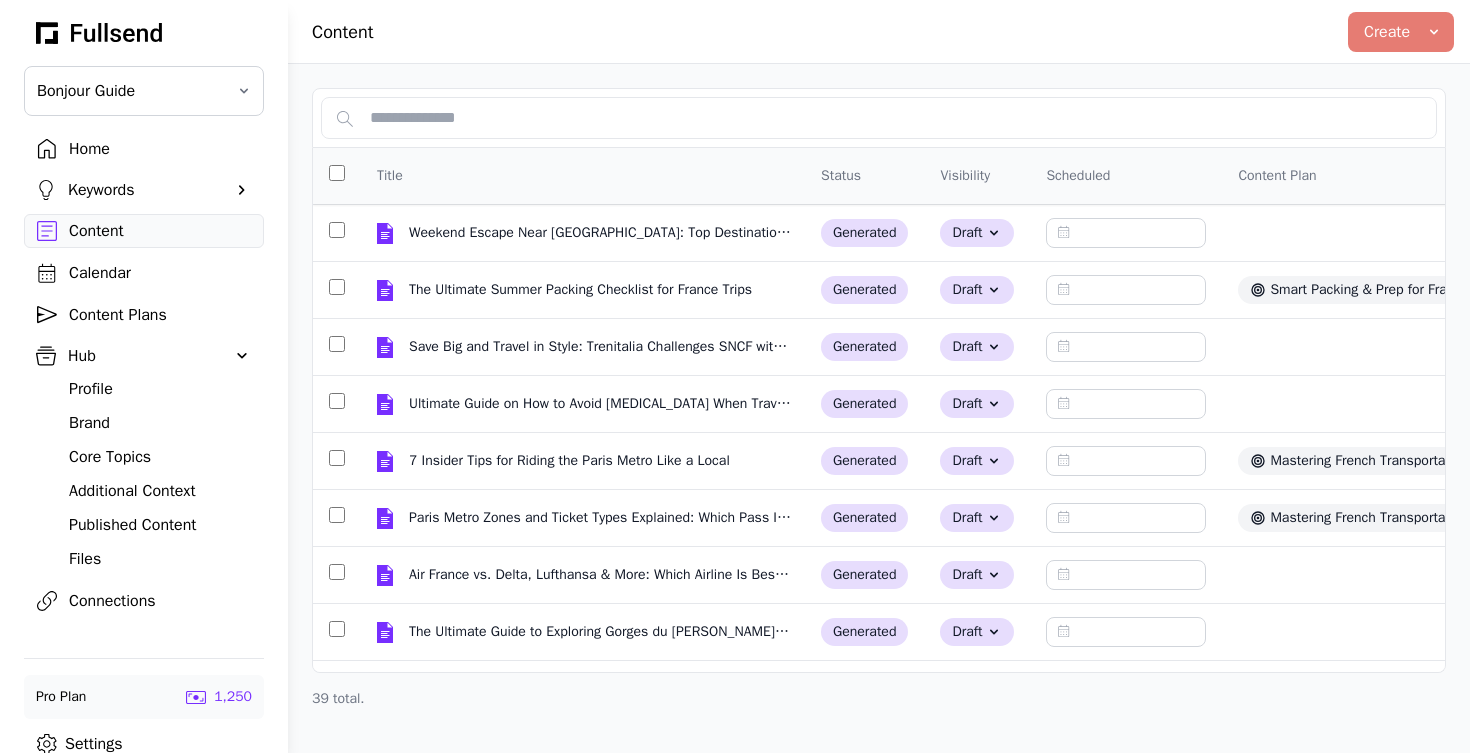 click on "Keywords" at bounding box center [144, 190] 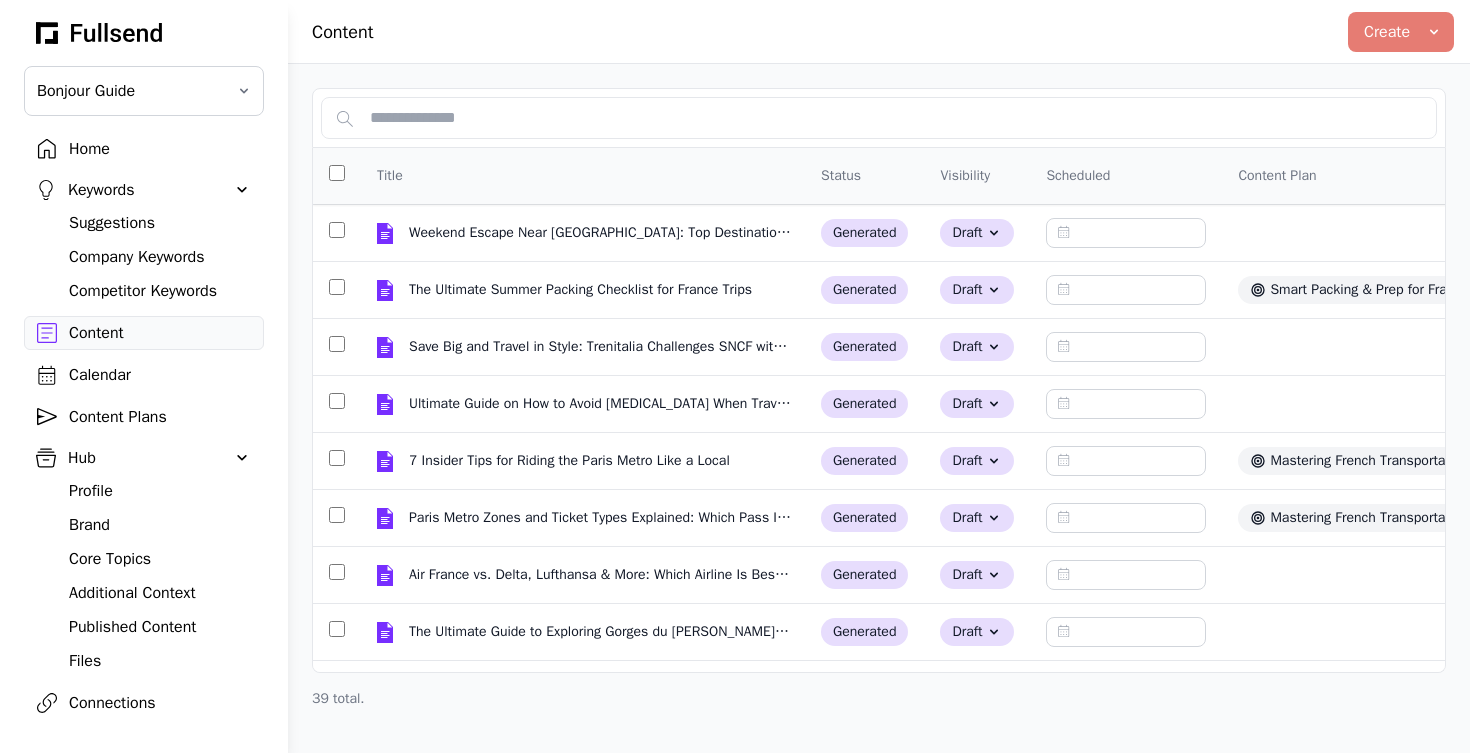 click on "Content Plans" at bounding box center [160, 417] 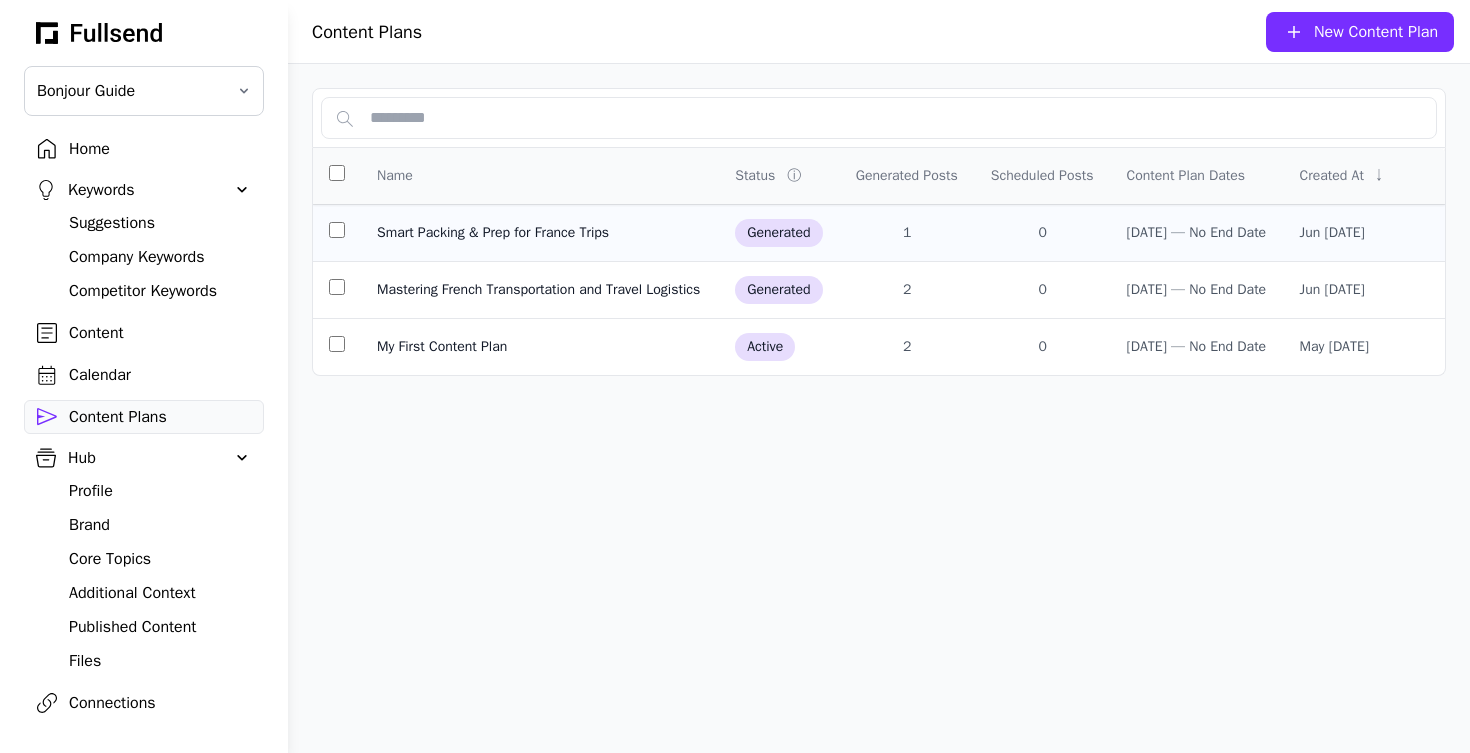 click on "Smart Packing & Prep for France Trips" 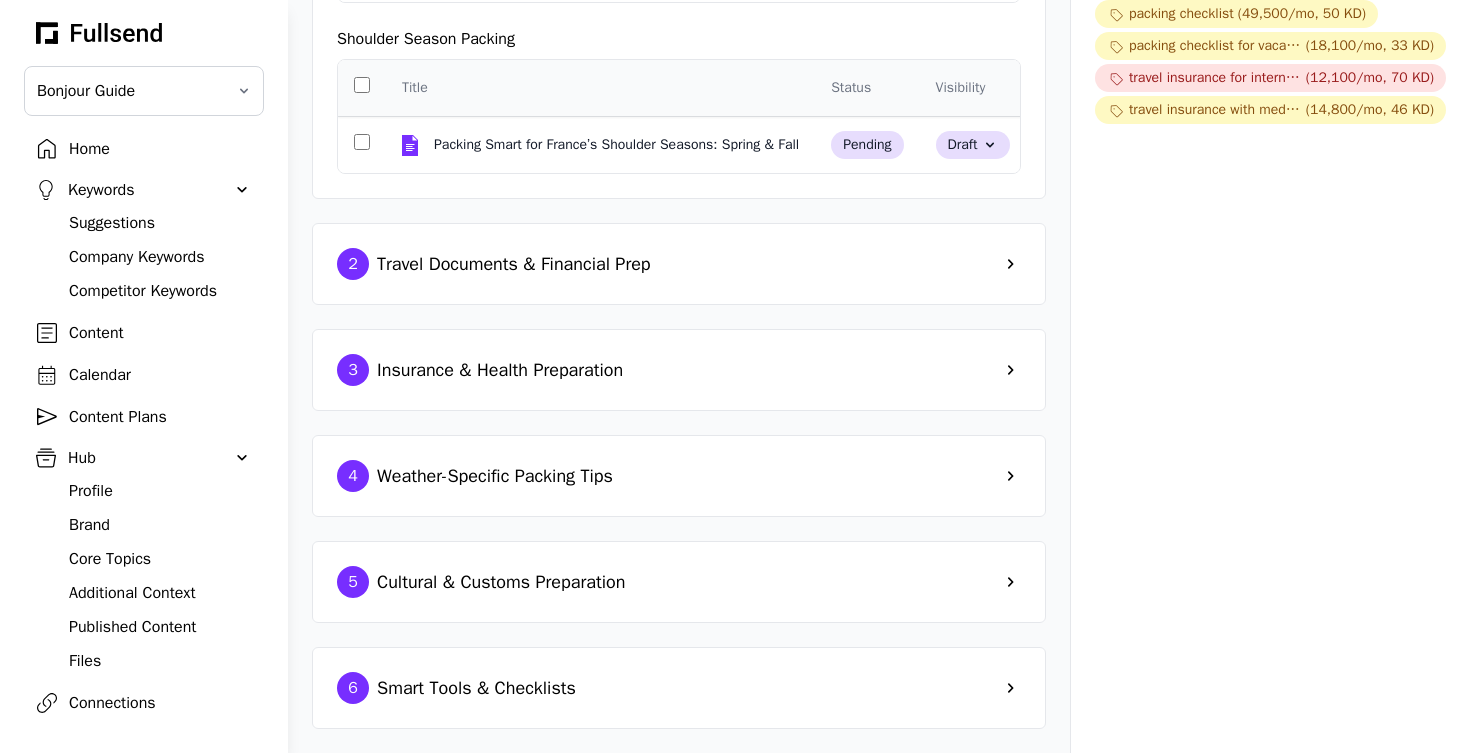 scroll, scrollTop: 484, scrollLeft: 0, axis: vertical 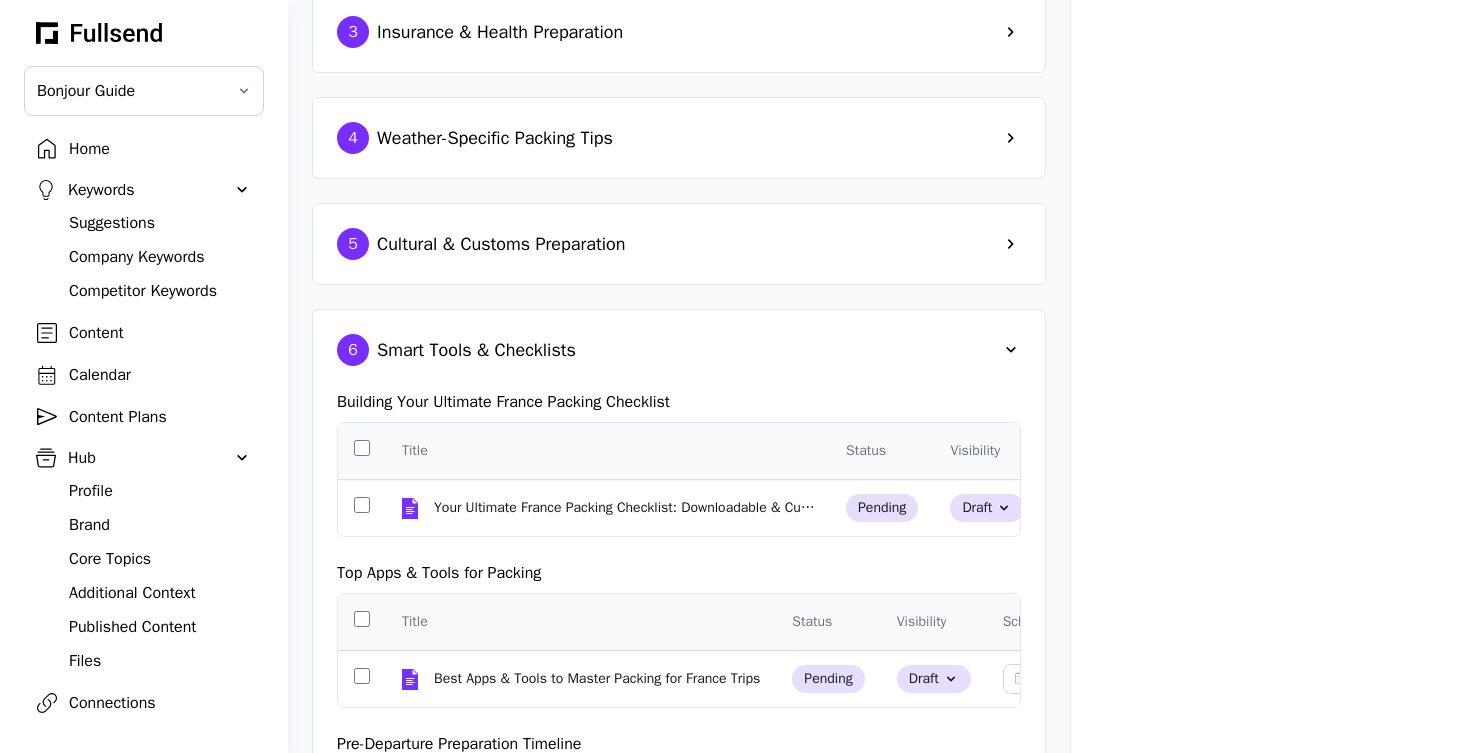 click on "5  Cultural & Customs Preparation" at bounding box center [679, 244] 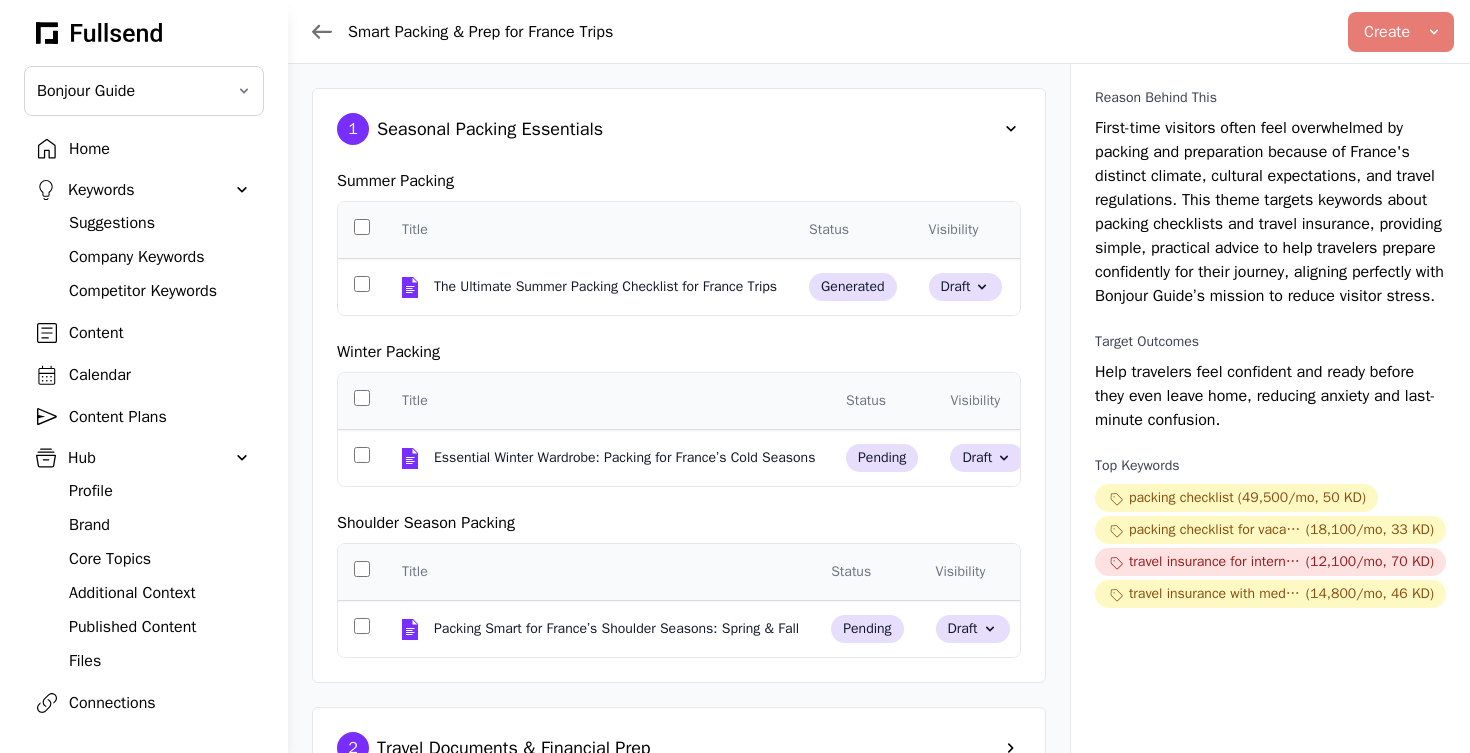 scroll, scrollTop: 0, scrollLeft: 0, axis: both 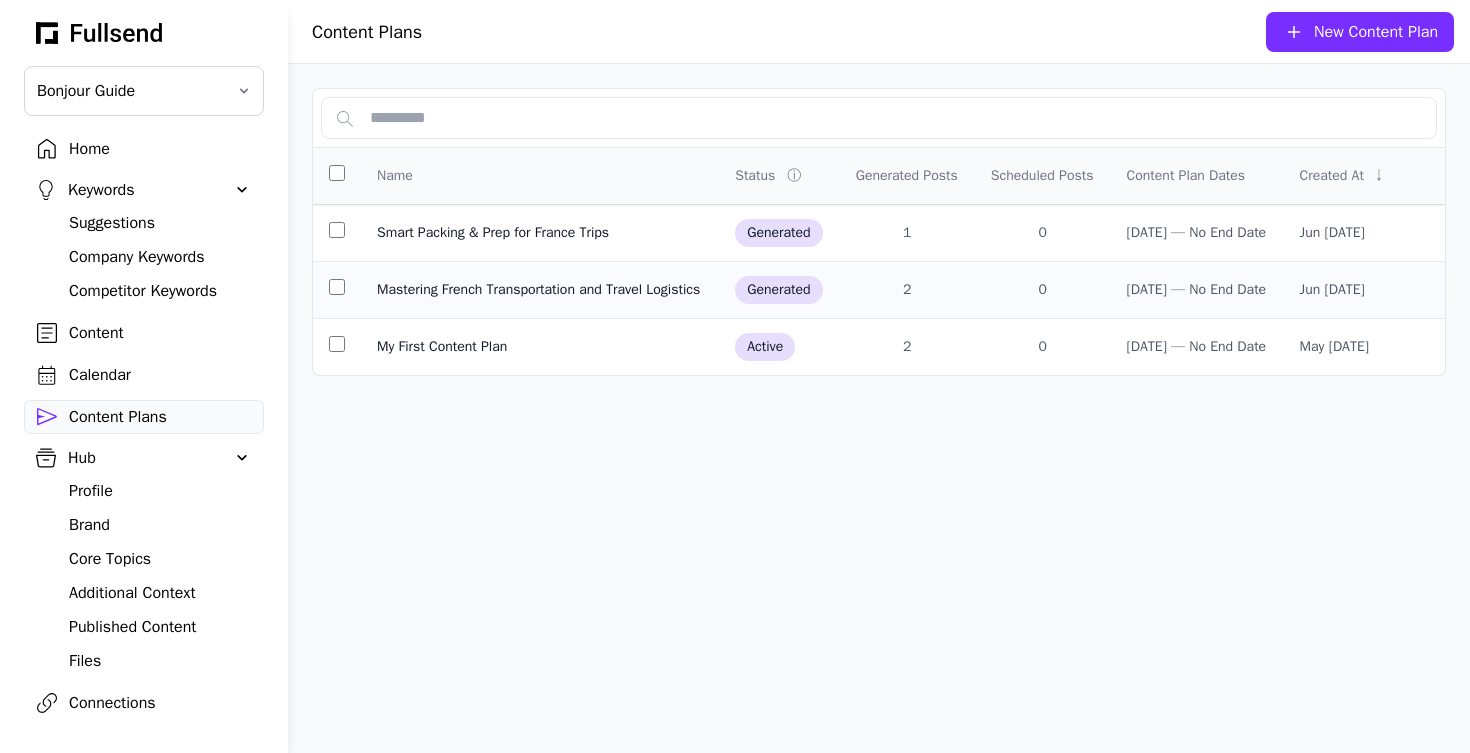 click on "Mastering French Transportation and Travel Logistics" 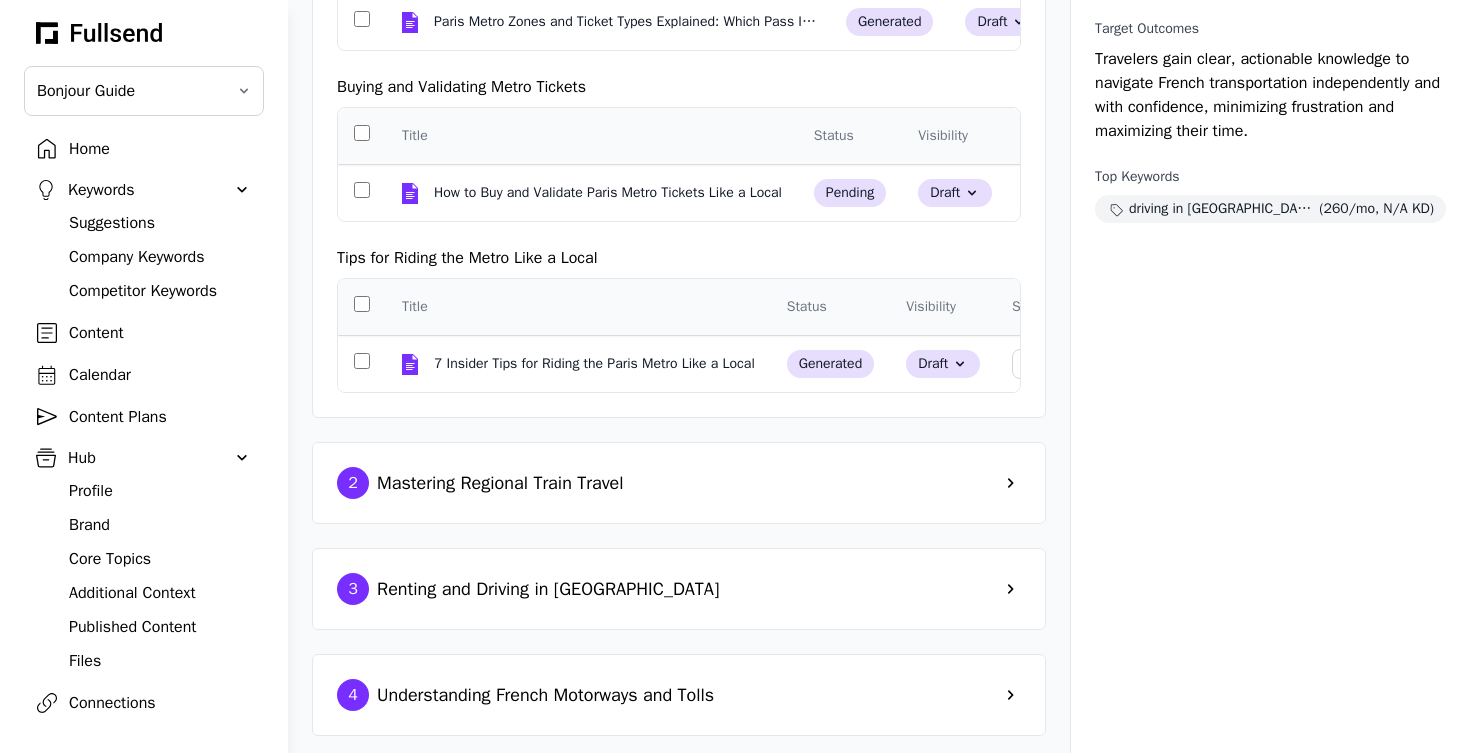 scroll, scrollTop: 292, scrollLeft: 0, axis: vertical 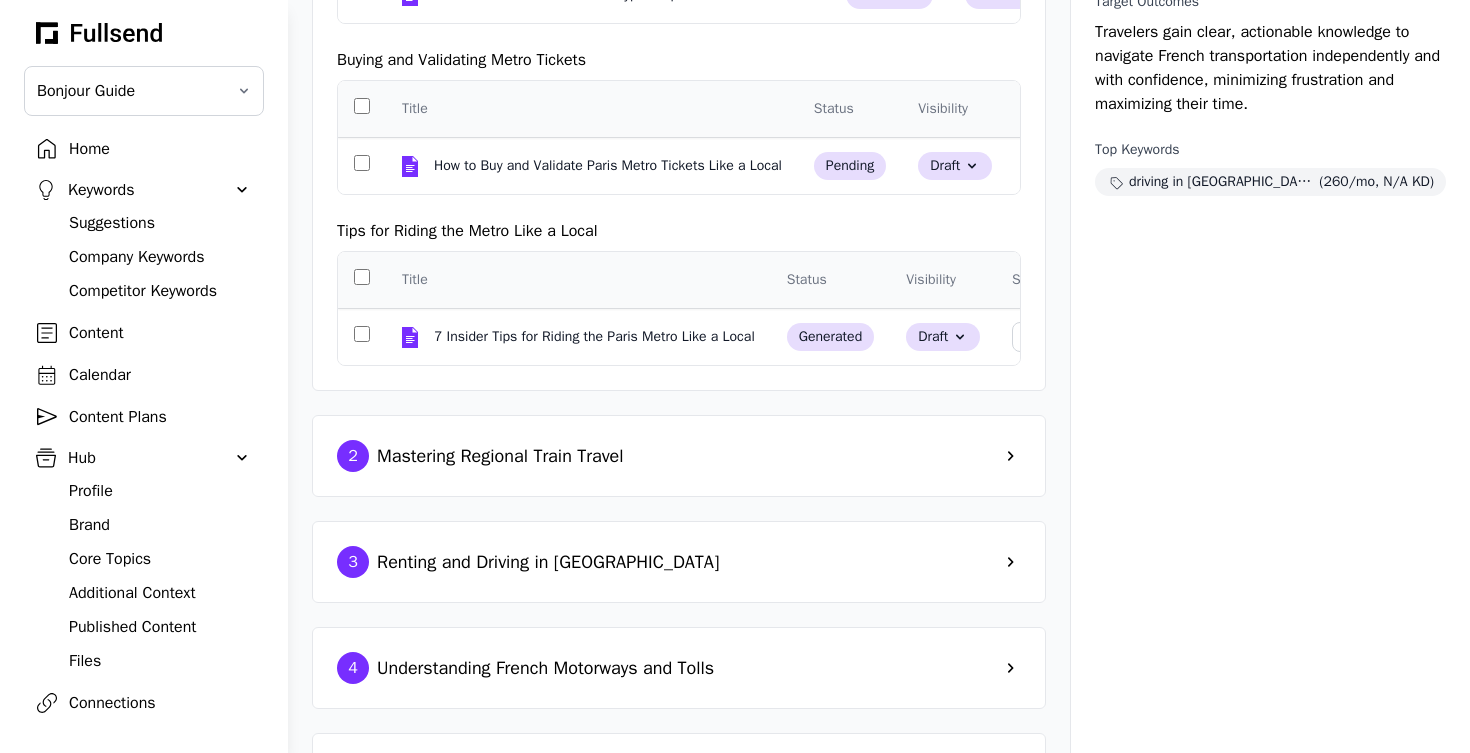click on "2  Mastering Regional Train Travel" at bounding box center (679, 456) 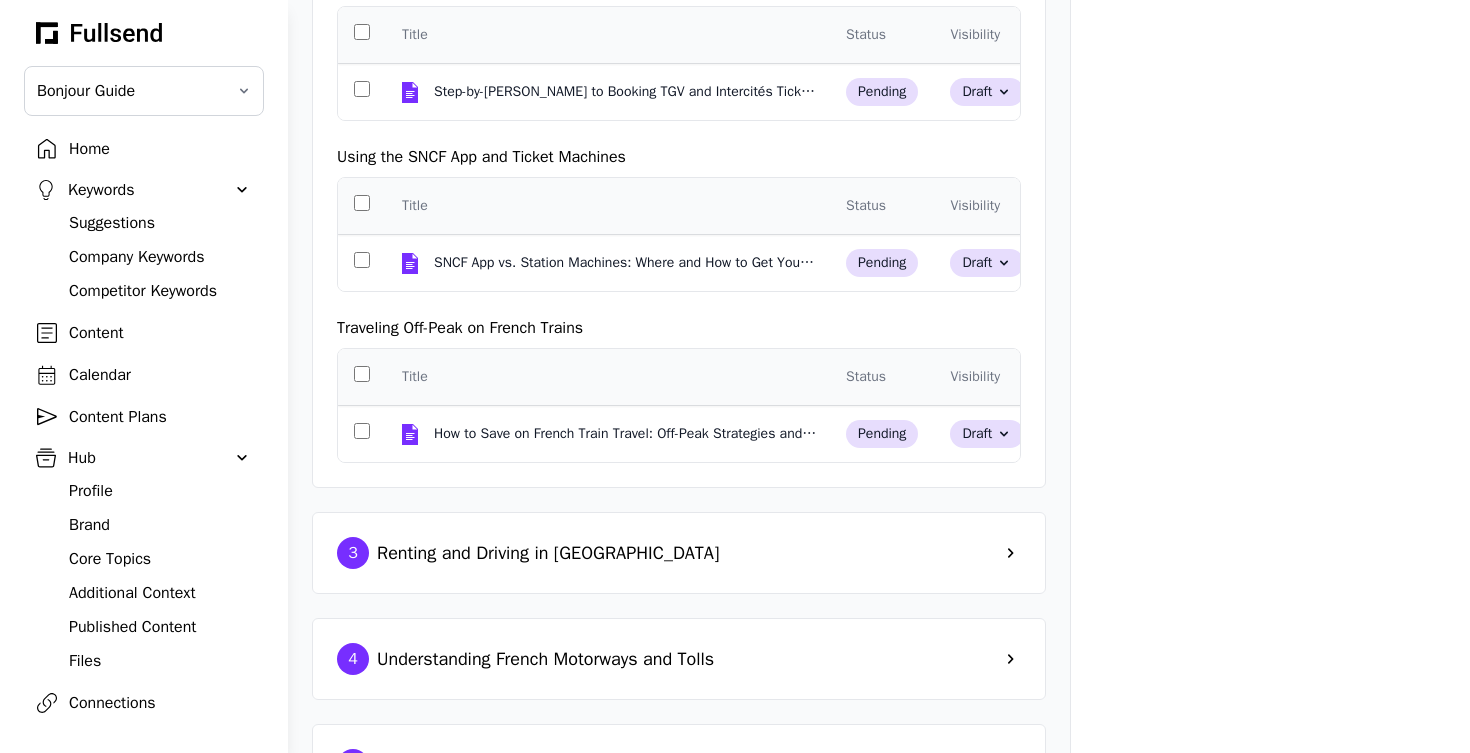 scroll, scrollTop: 900, scrollLeft: 0, axis: vertical 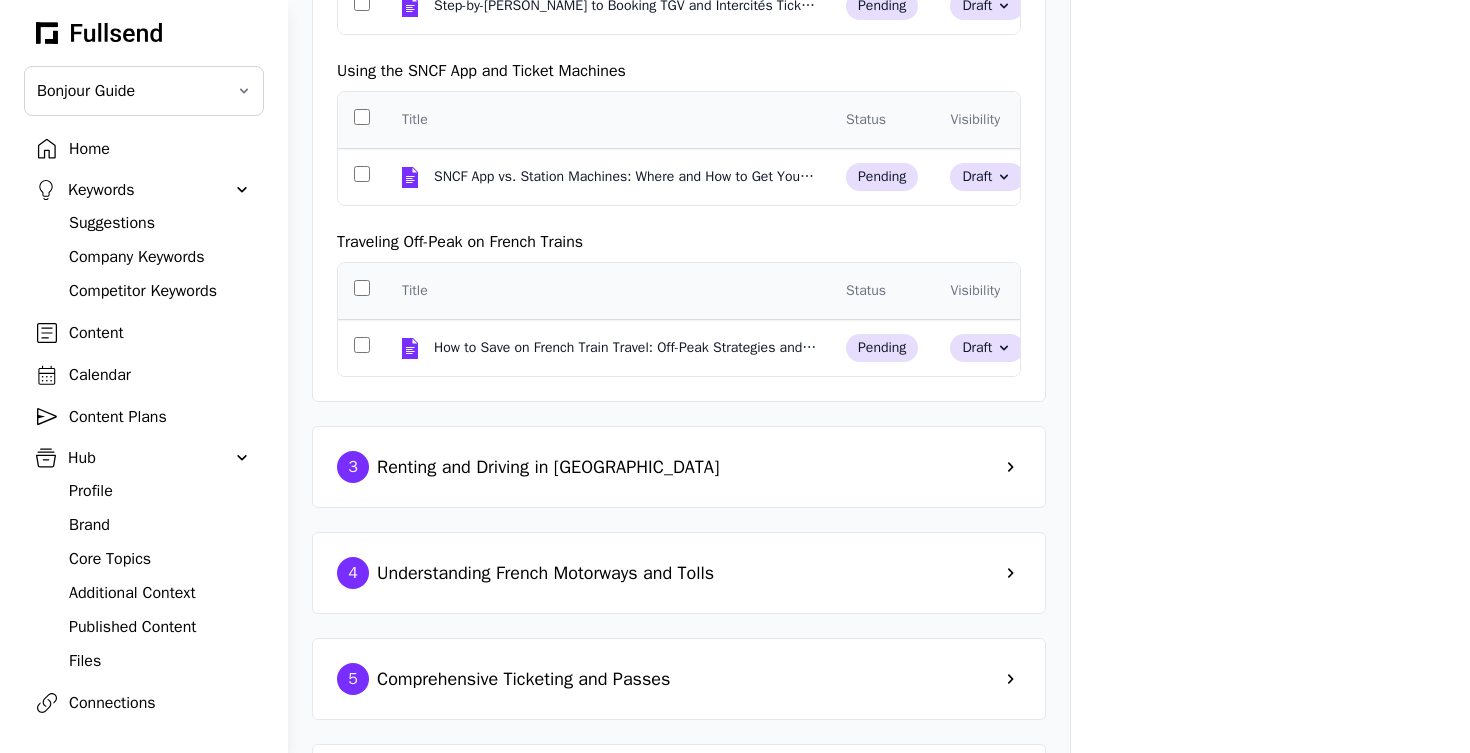 click on "3  Renting and Driving in France" at bounding box center (679, 467) 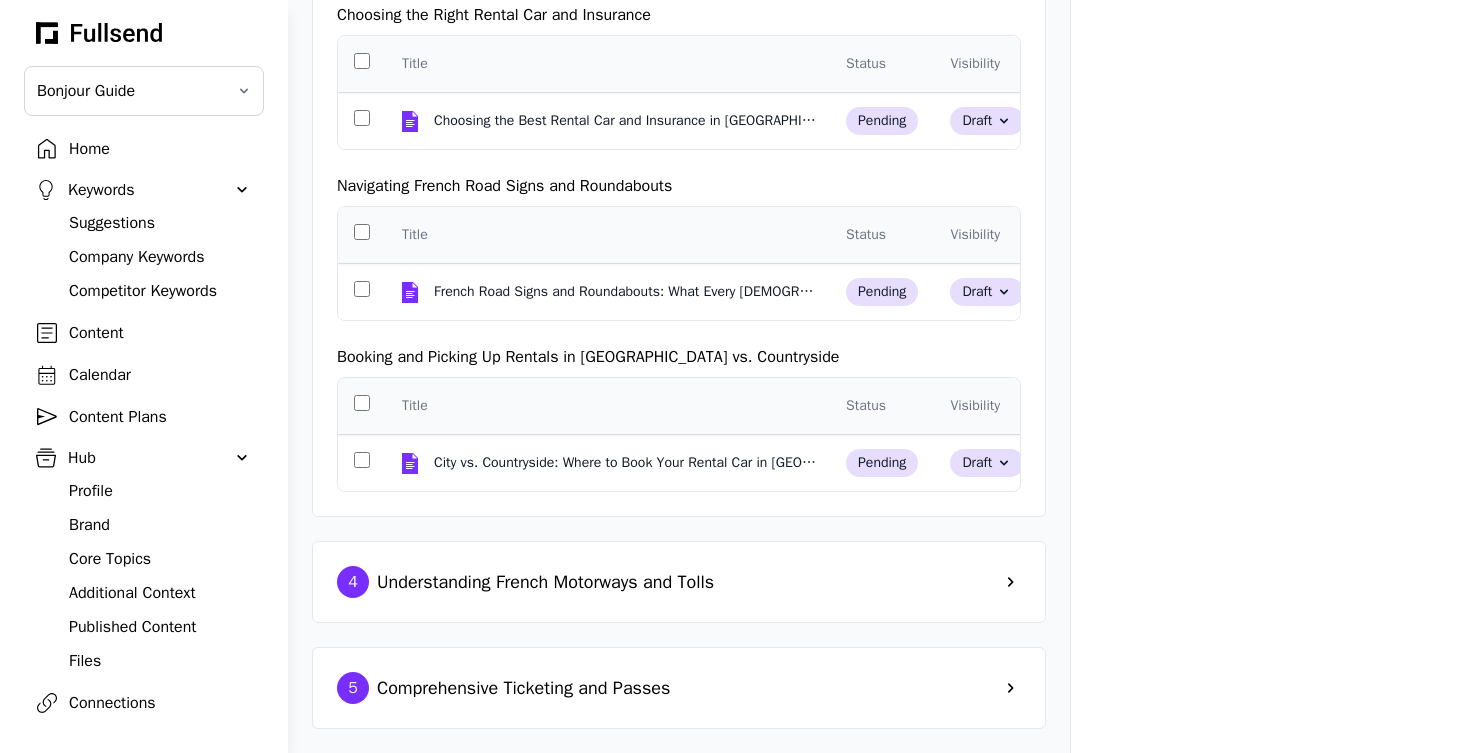 scroll, scrollTop: 1411, scrollLeft: 0, axis: vertical 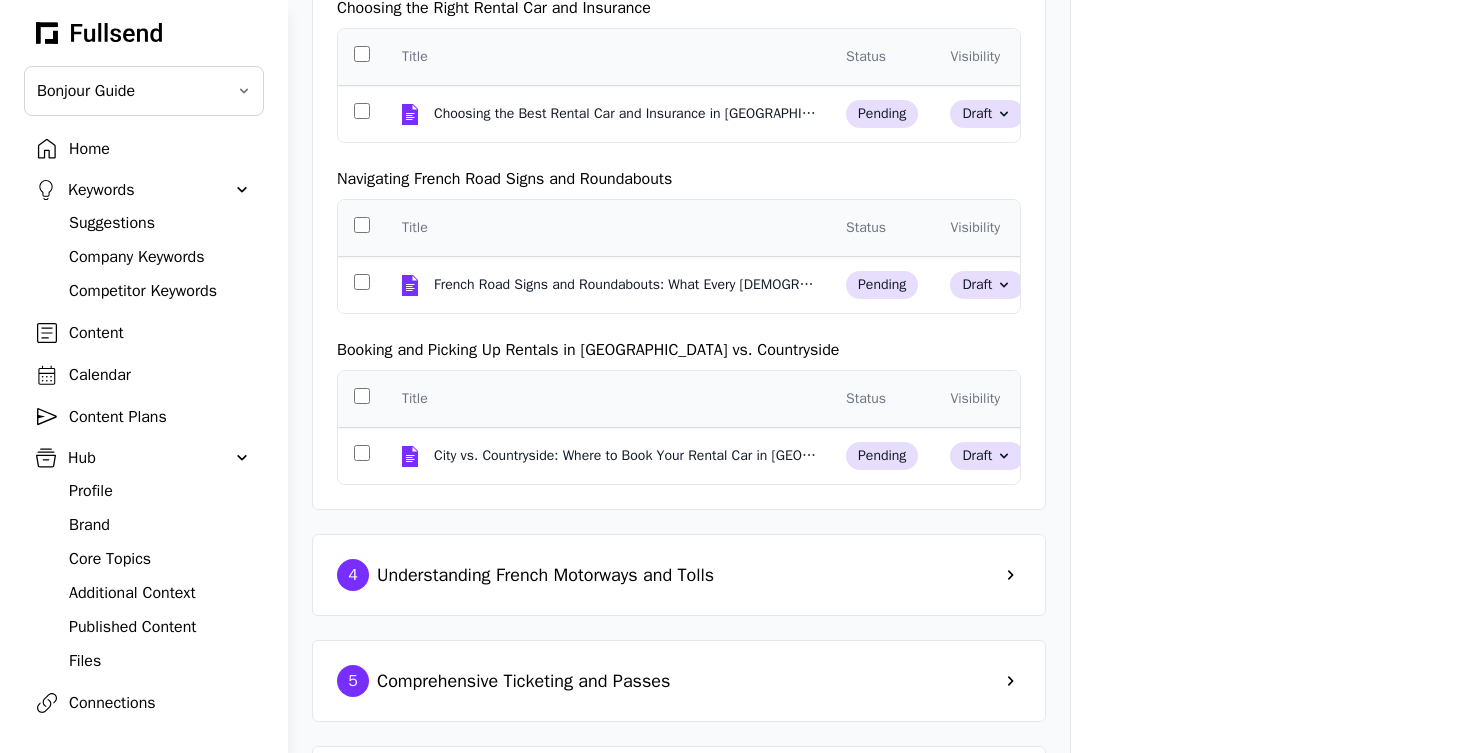 click on "4  Understanding French Motorways and Tolls" at bounding box center (525, 575) 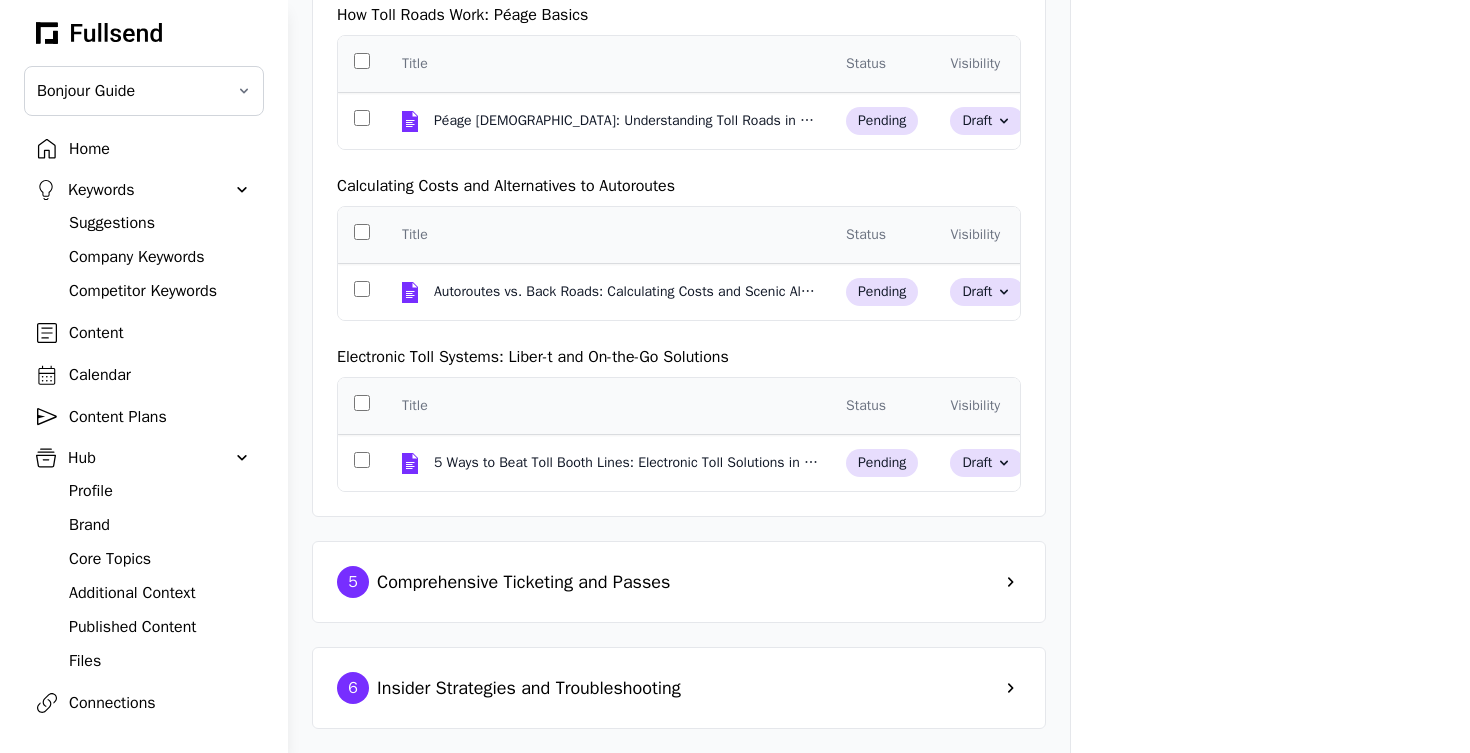 scroll, scrollTop: 2023, scrollLeft: 0, axis: vertical 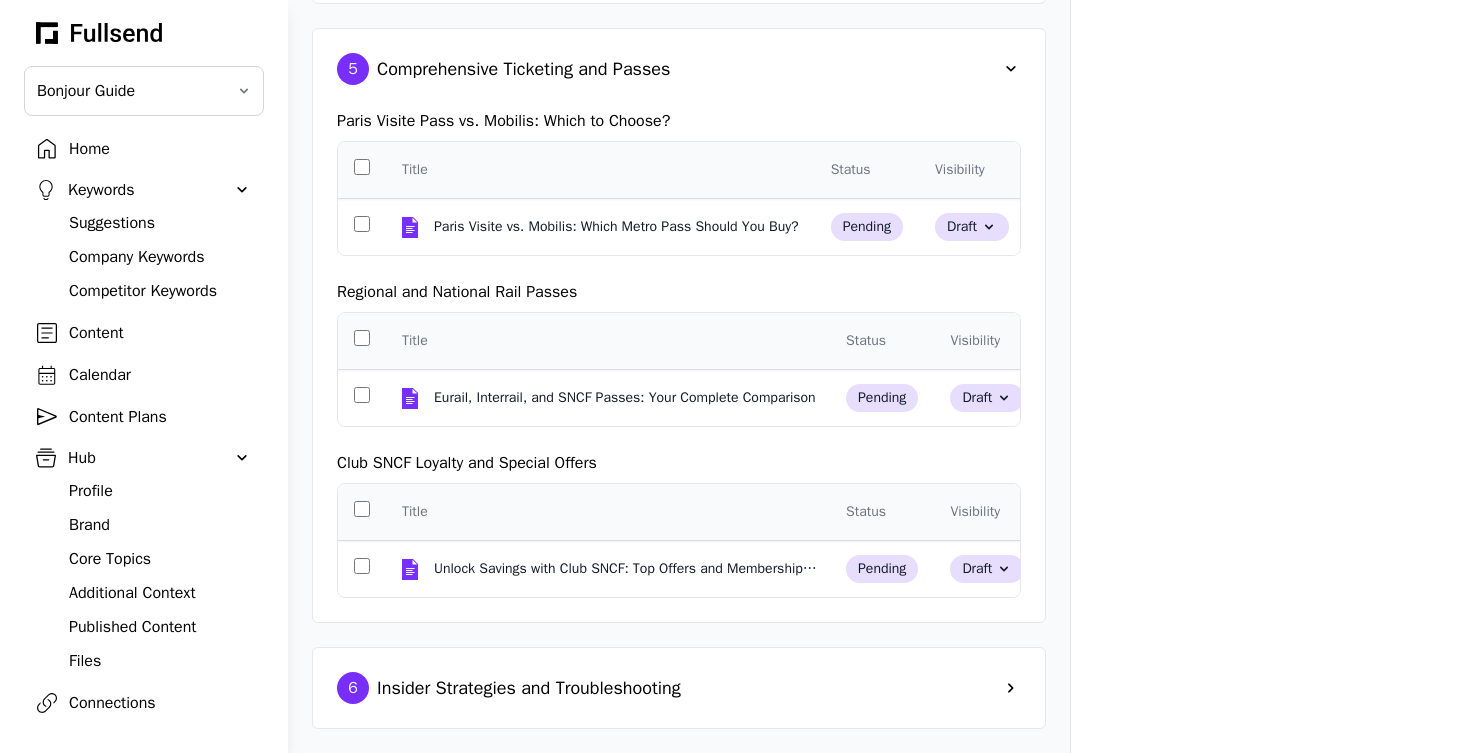 click on "6  Insider Strategies and Troubleshooting" at bounding box center [679, 688] 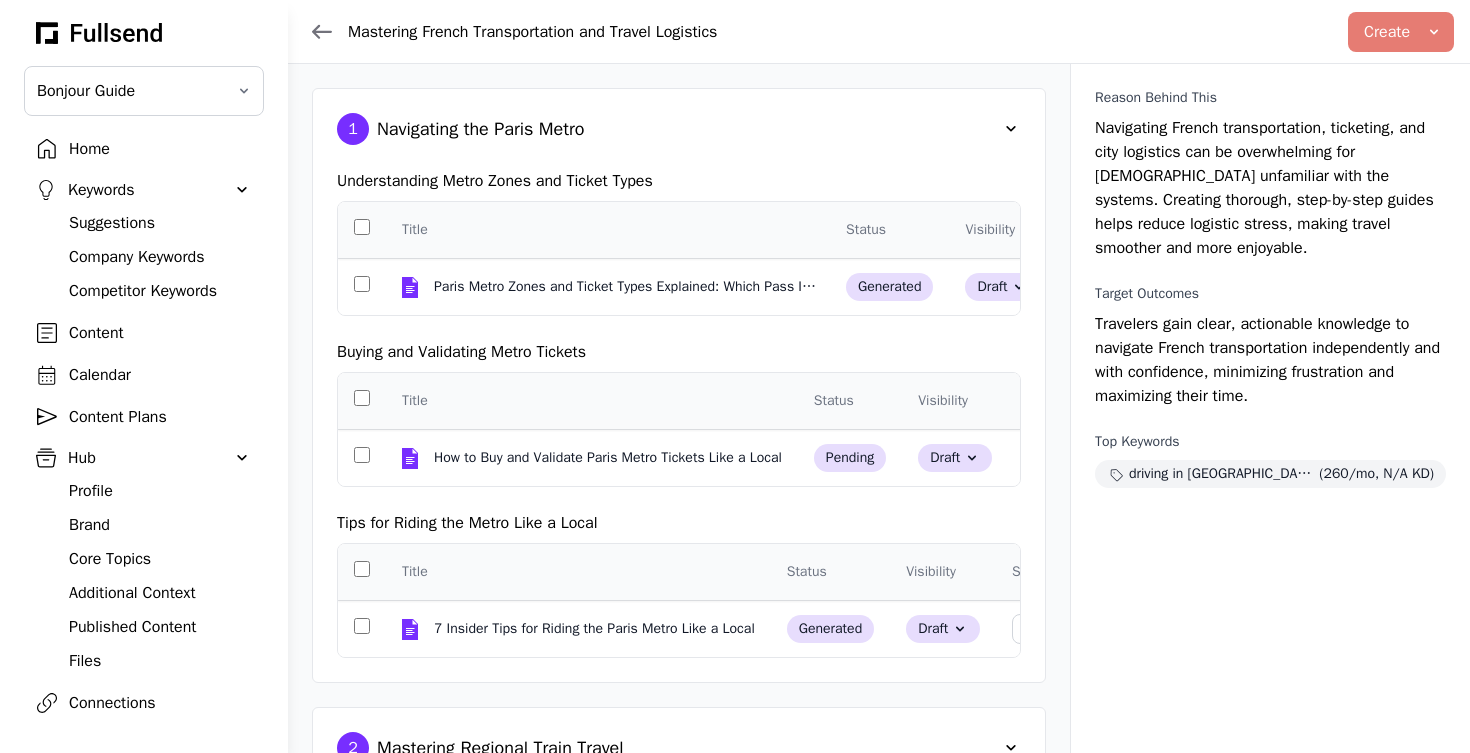 scroll, scrollTop: 0, scrollLeft: 0, axis: both 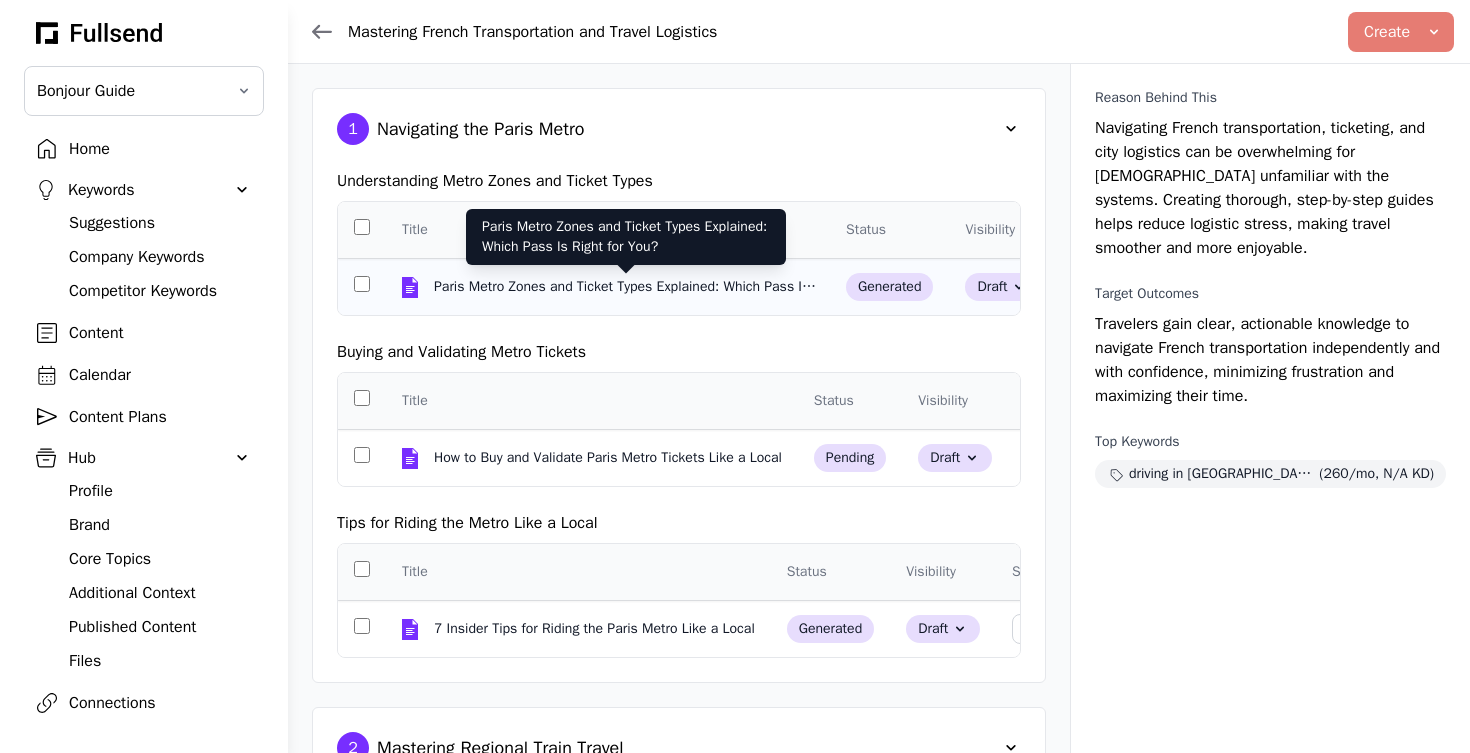 click on "Paris Metro Zones and Ticket Types Explained: Which Pass Is Right for You?" at bounding box center (626, 287) 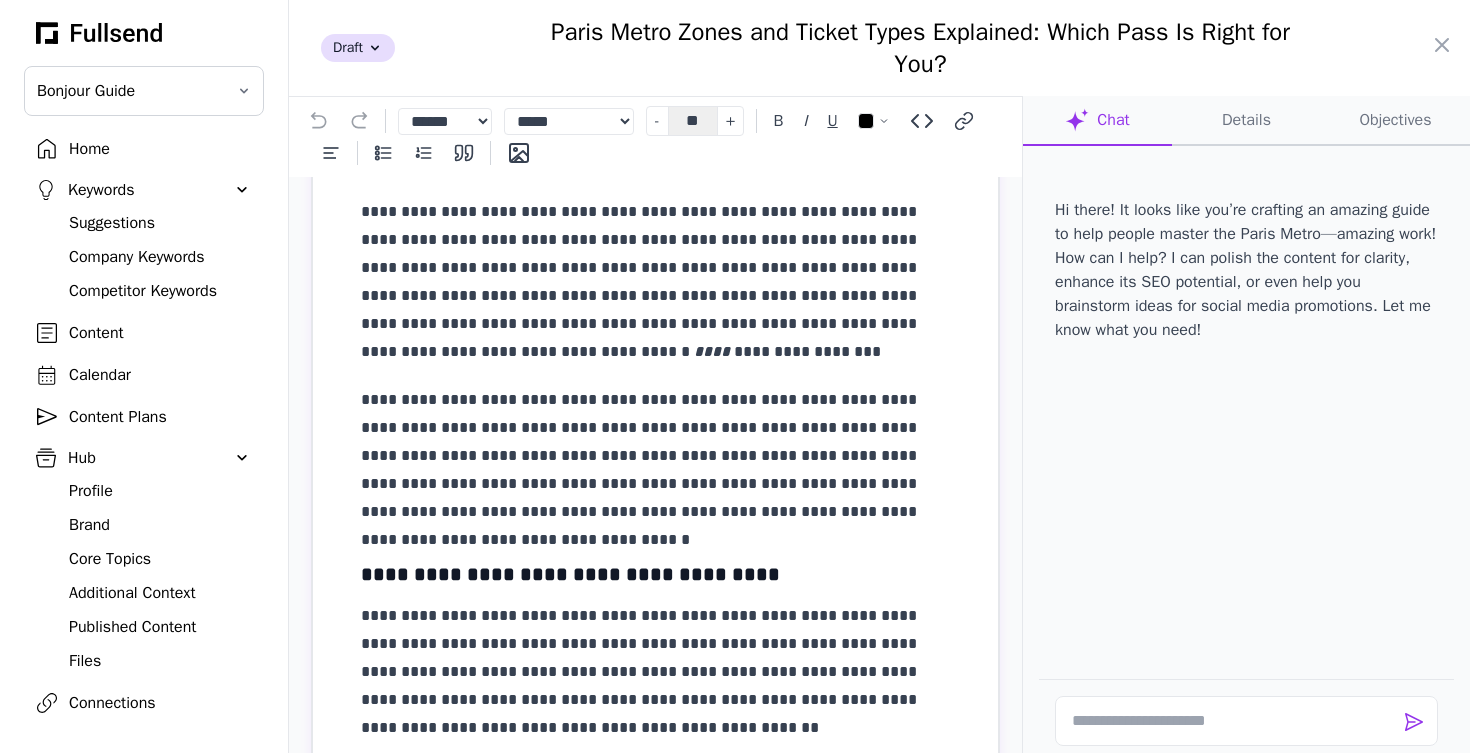 scroll, scrollTop: 164, scrollLeft: 0, axis: vertical 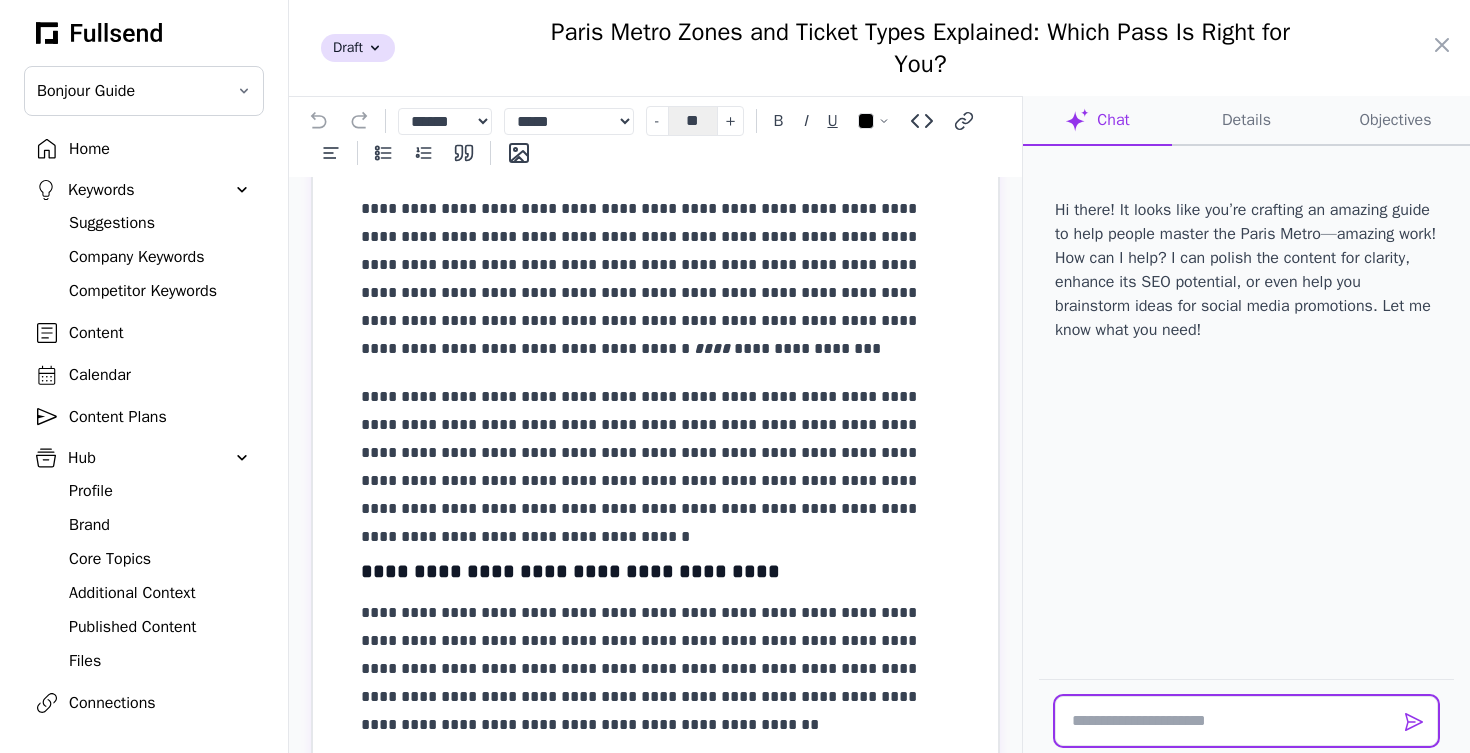 click at bounding box center [1246, 721] 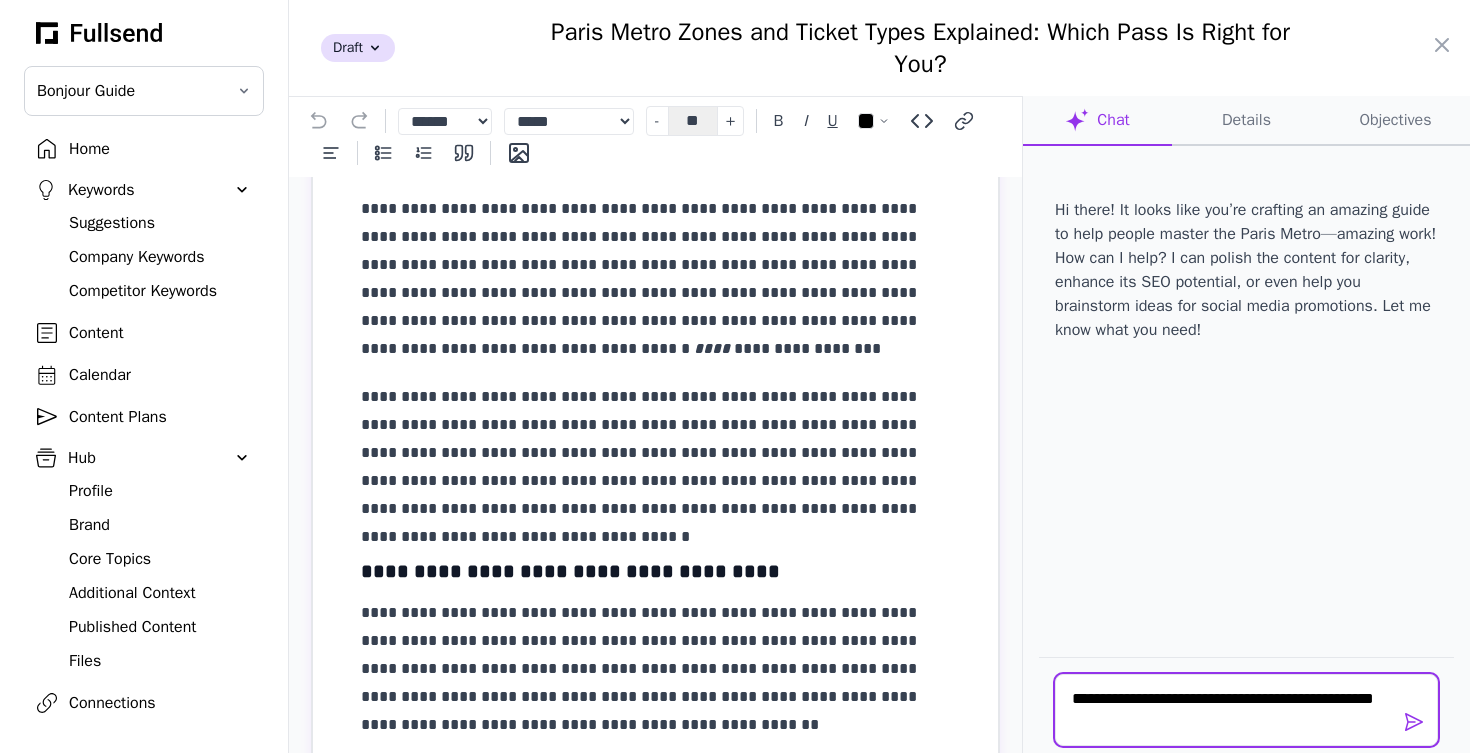 scroll, scrollTop: 0, scrollLeft: 0, axis: both 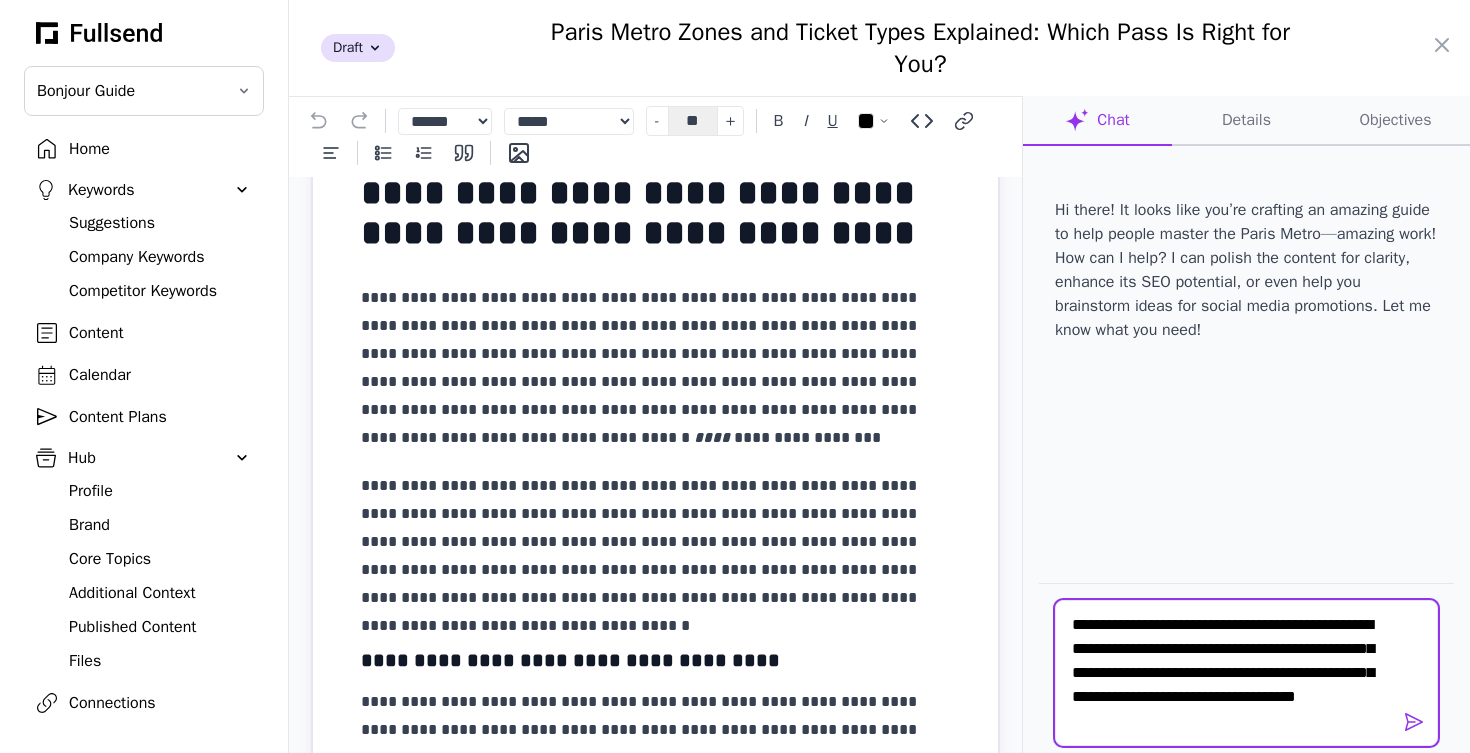 type on "**********" 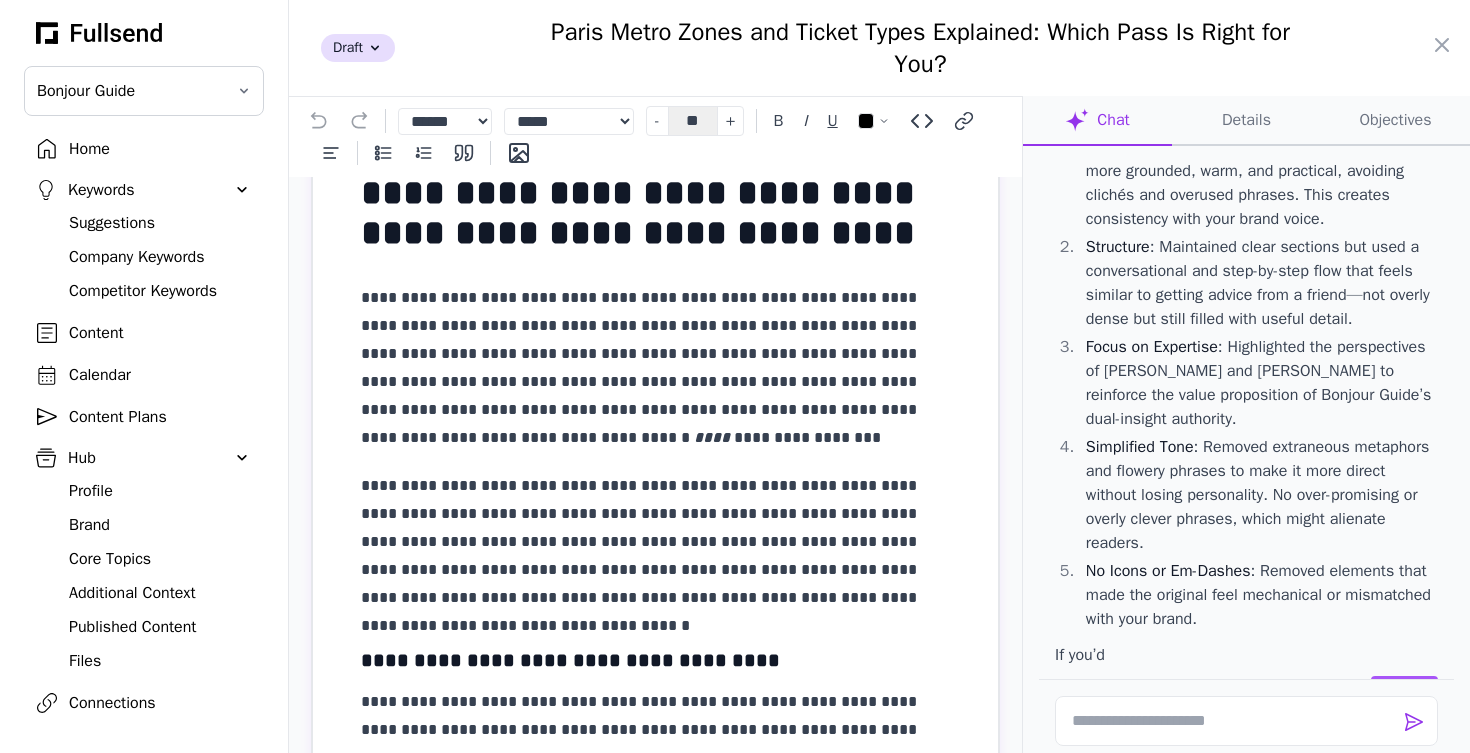 scroll, scrollTop: 4321, scrollLeft: 0, axis: vertical 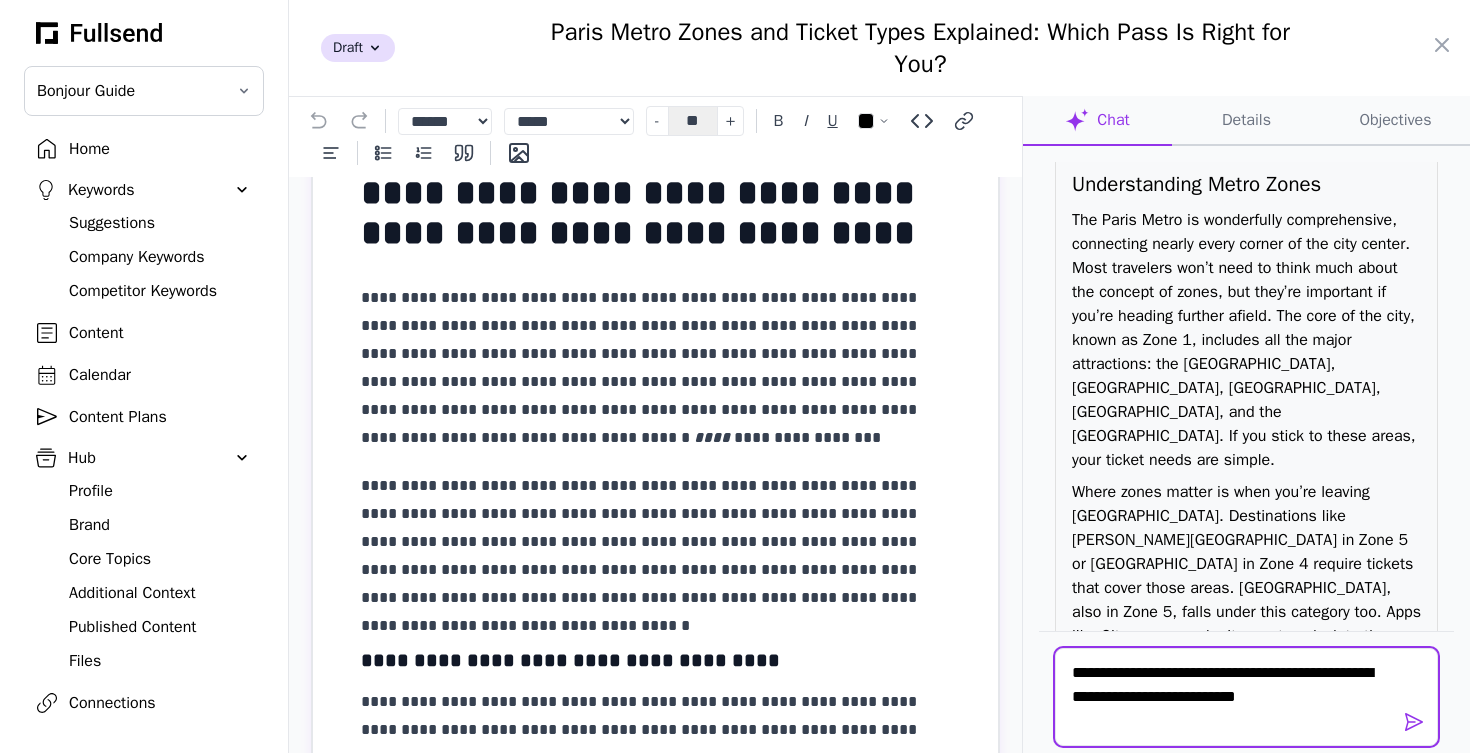 type on "**********" 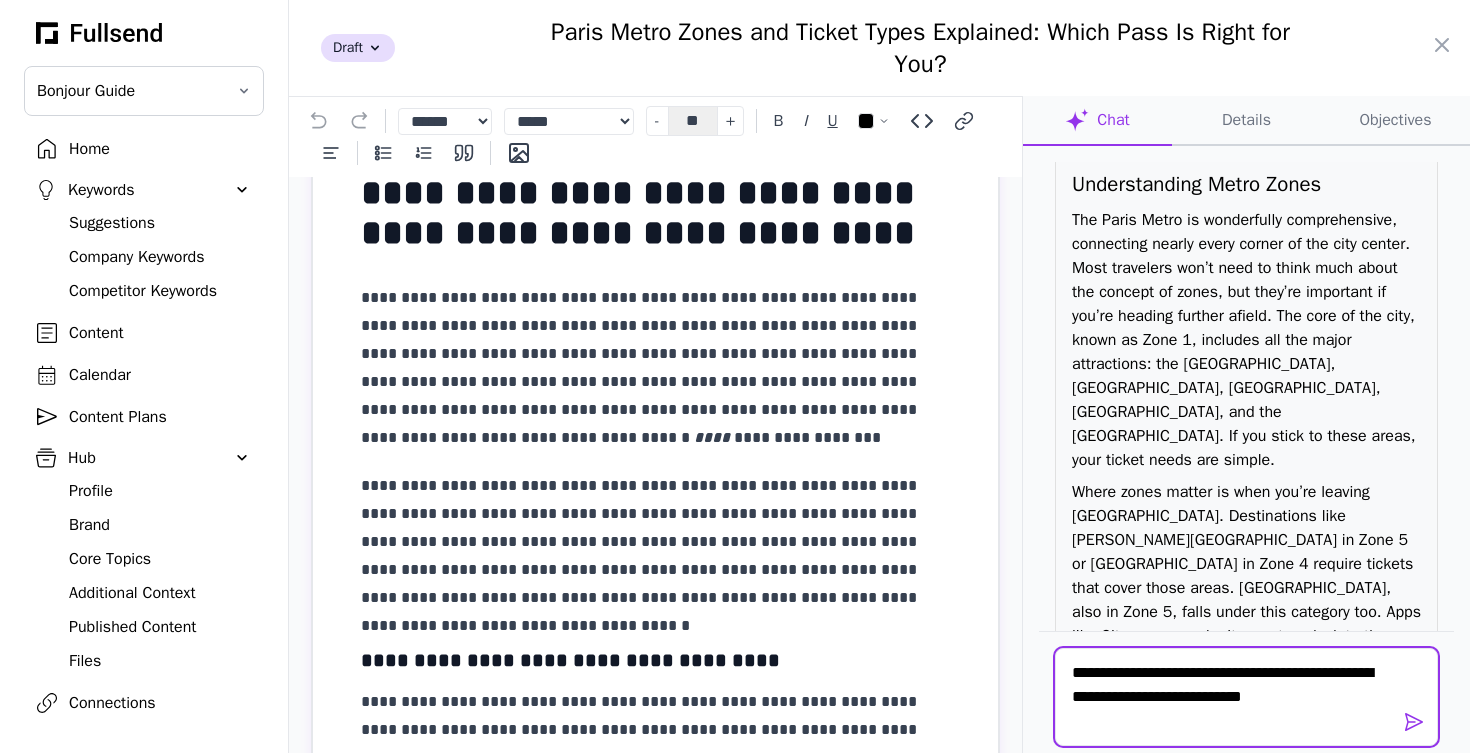 type 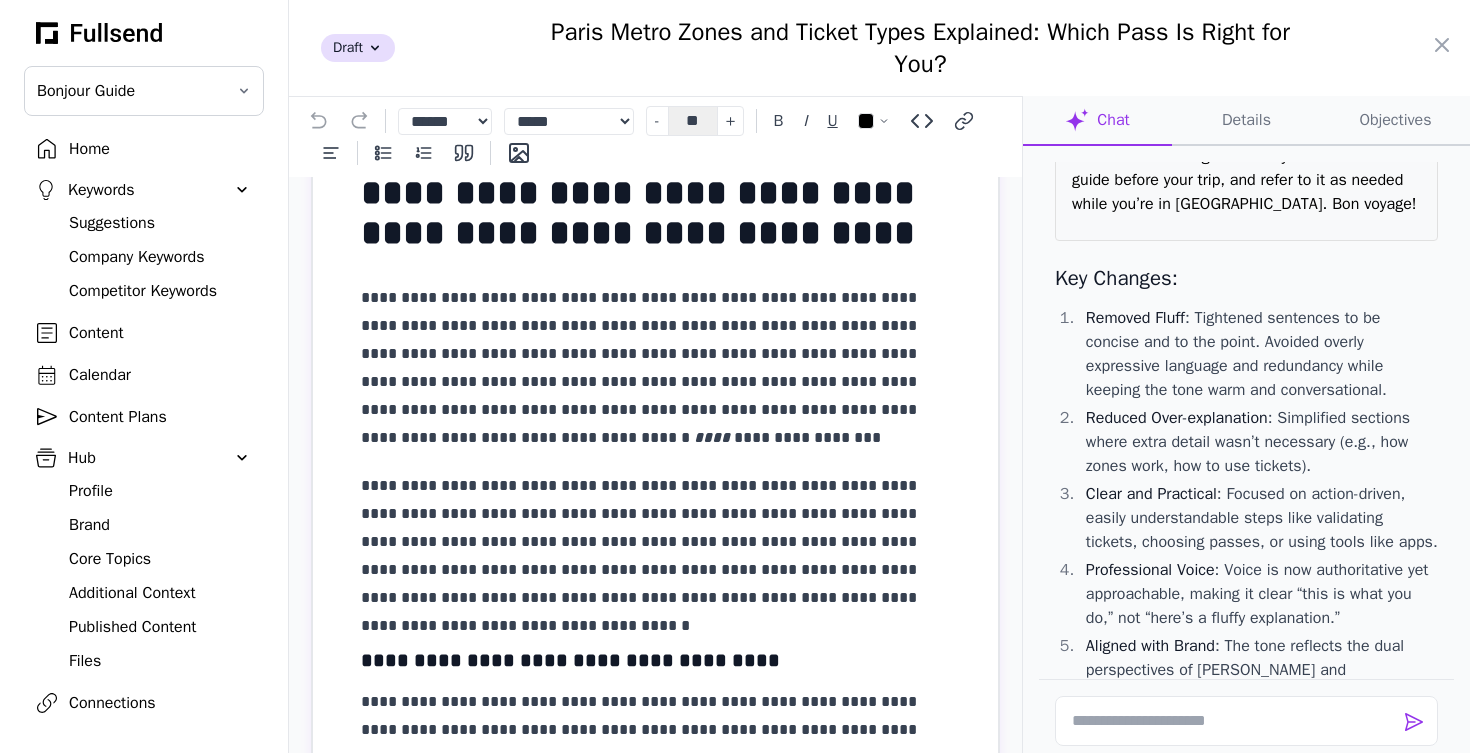 scroll, scrollTop: 8341, scrollLeft: 0, axis: vertical 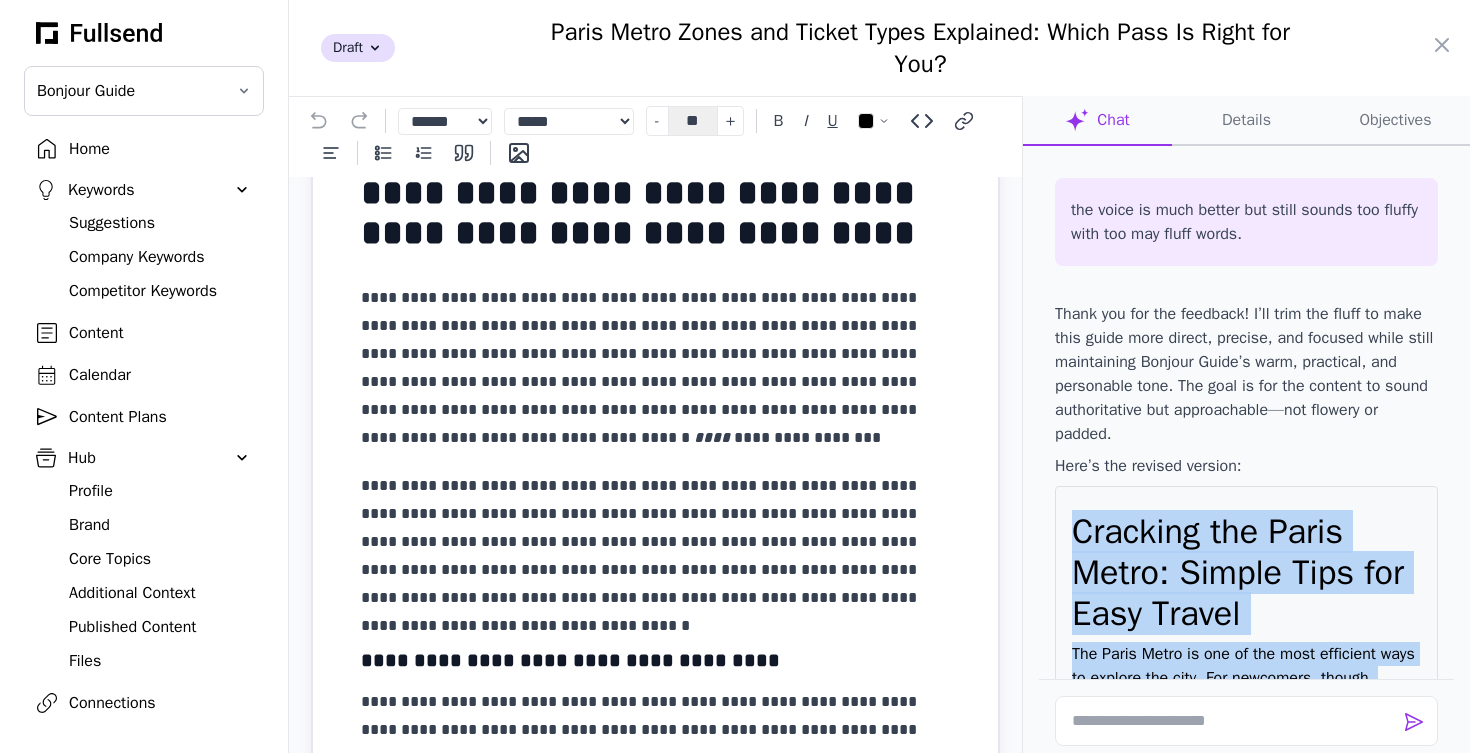 drag, startPoint x: 1381, startPoint y: 449, endPoint x: 1056, endPoint y: 456, distance: 325.07538 